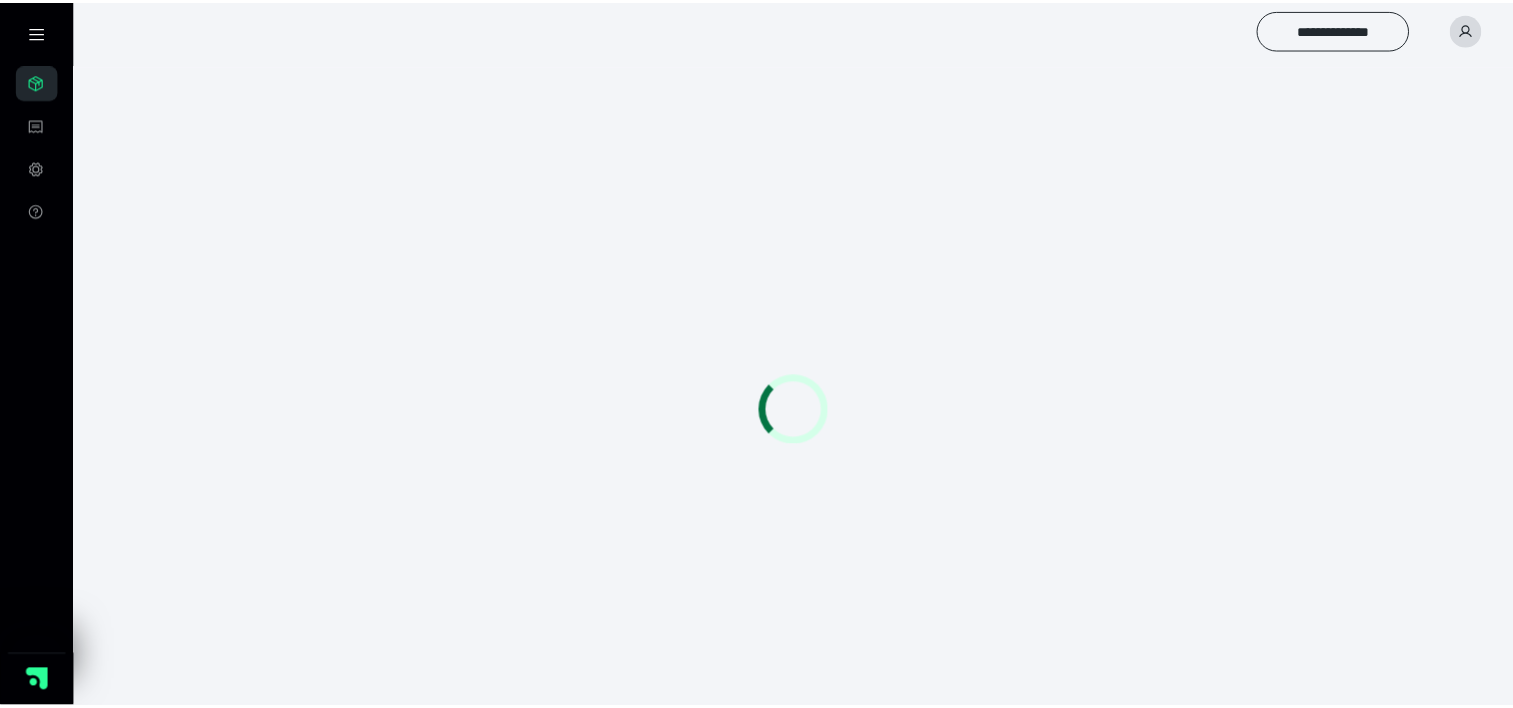 scroll, scrollTop: 0, scrollLeft: 0, axis: both 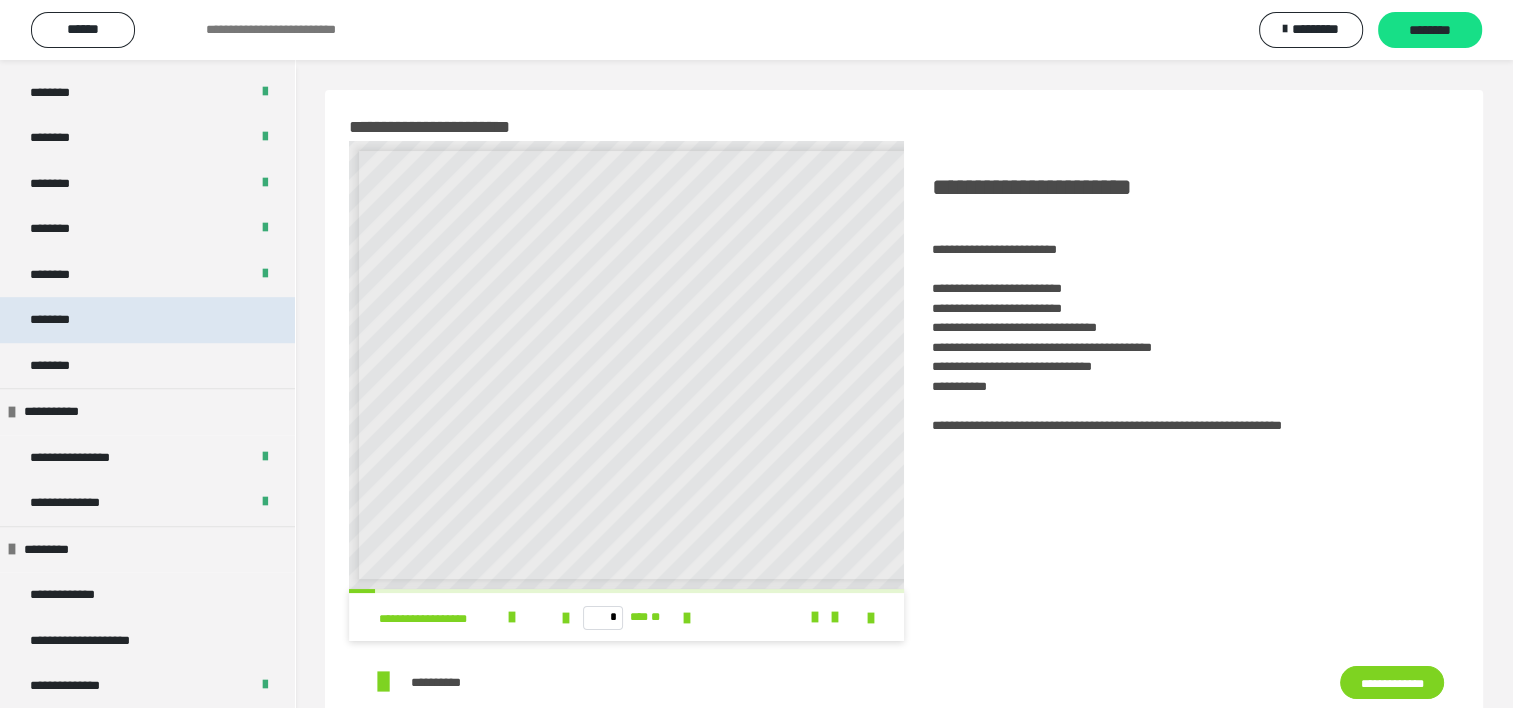click on "********" at bounding box center [147, 320] 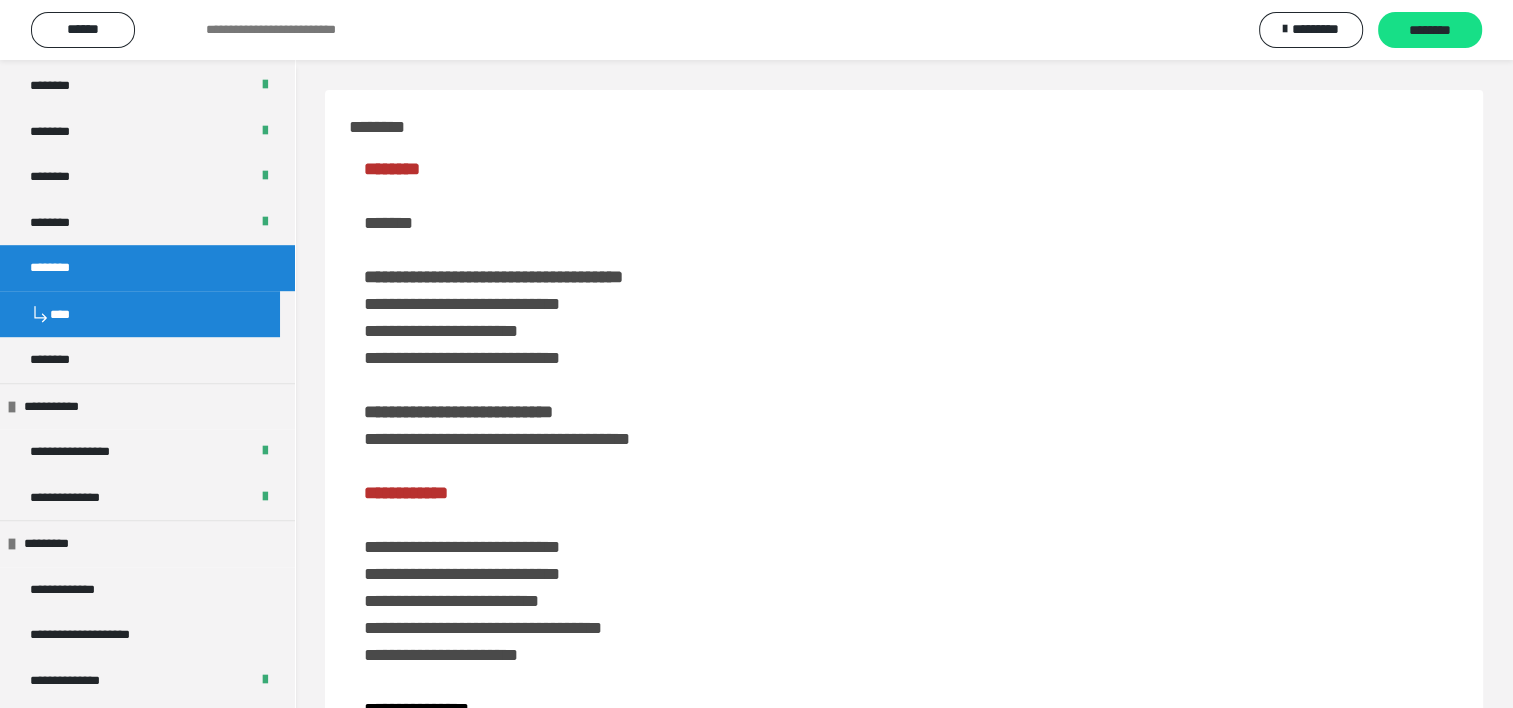 scroll, scrollTop: 1296, scrollLeft: 0, axis: vertical 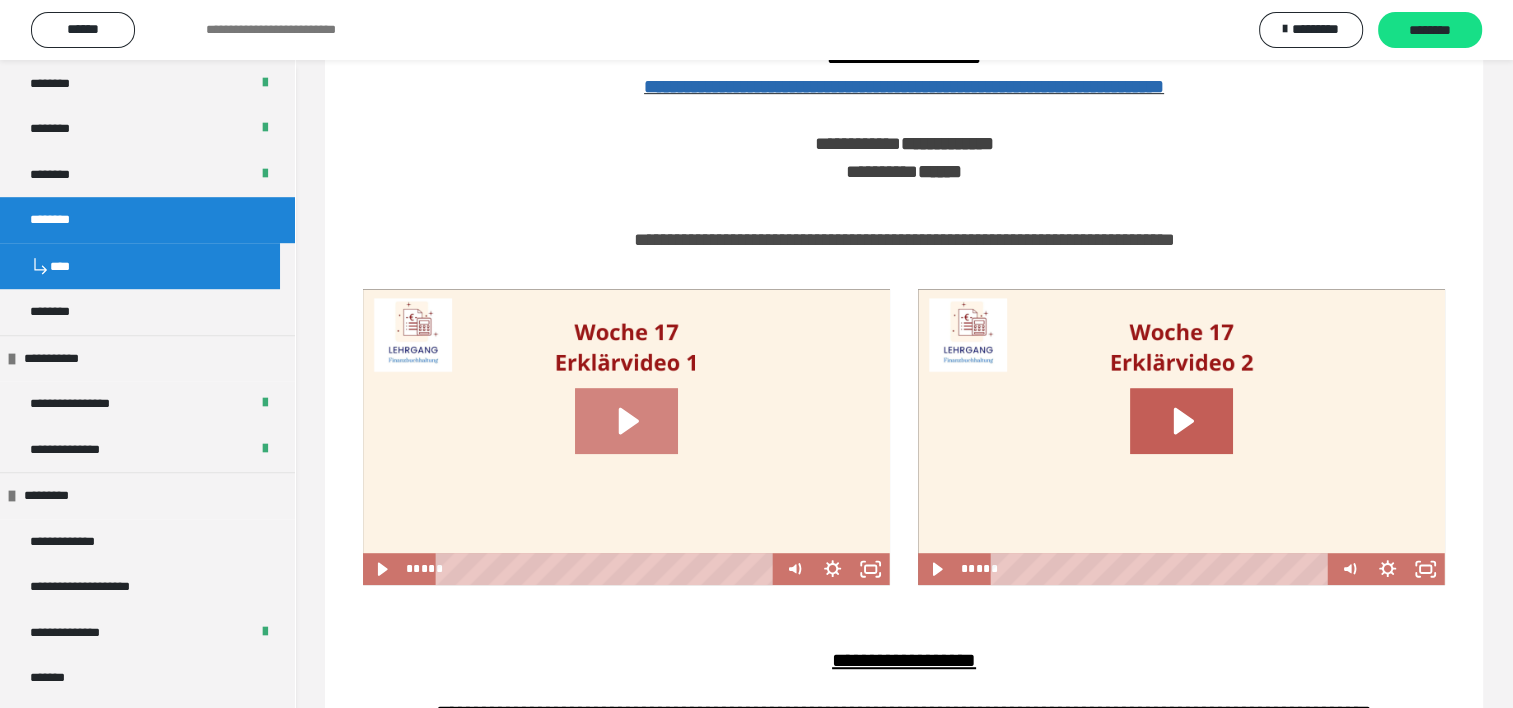 click 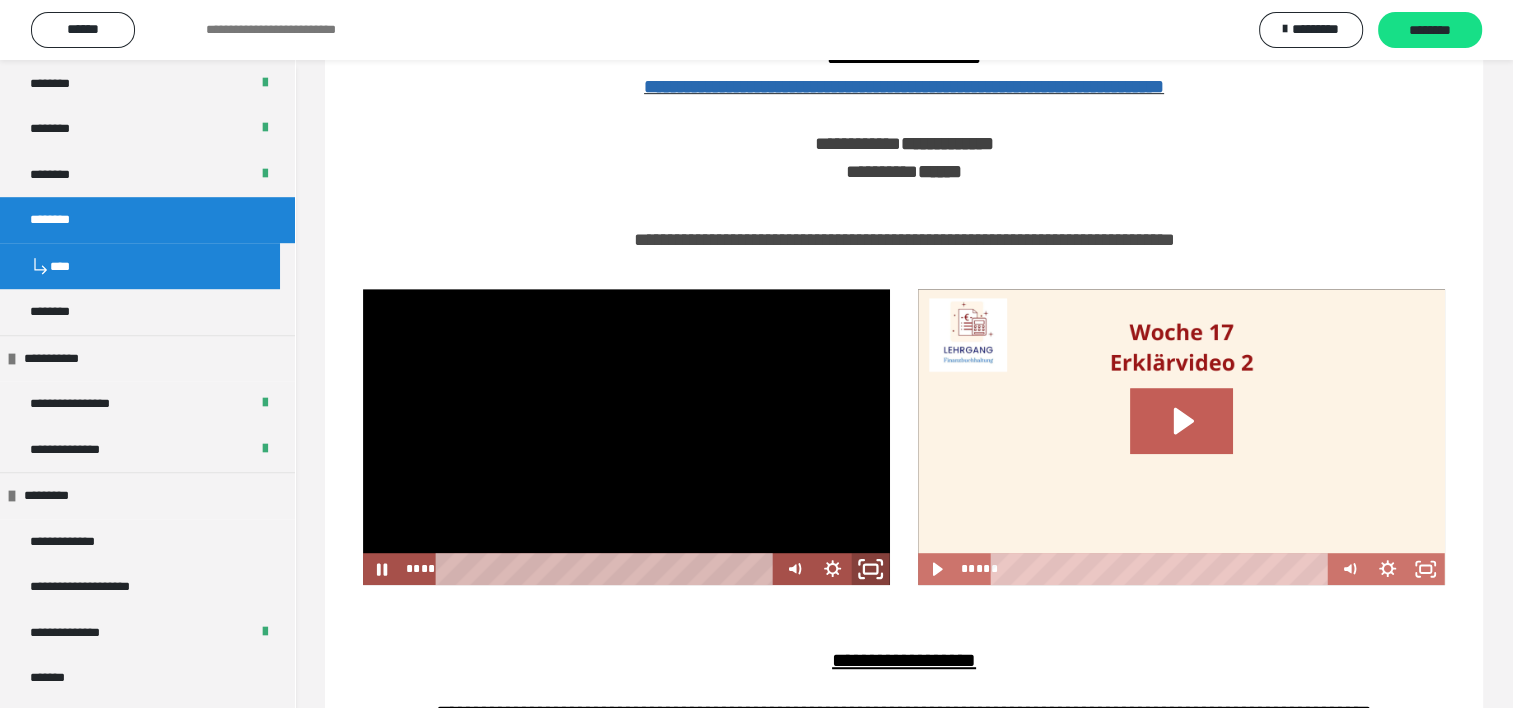 click 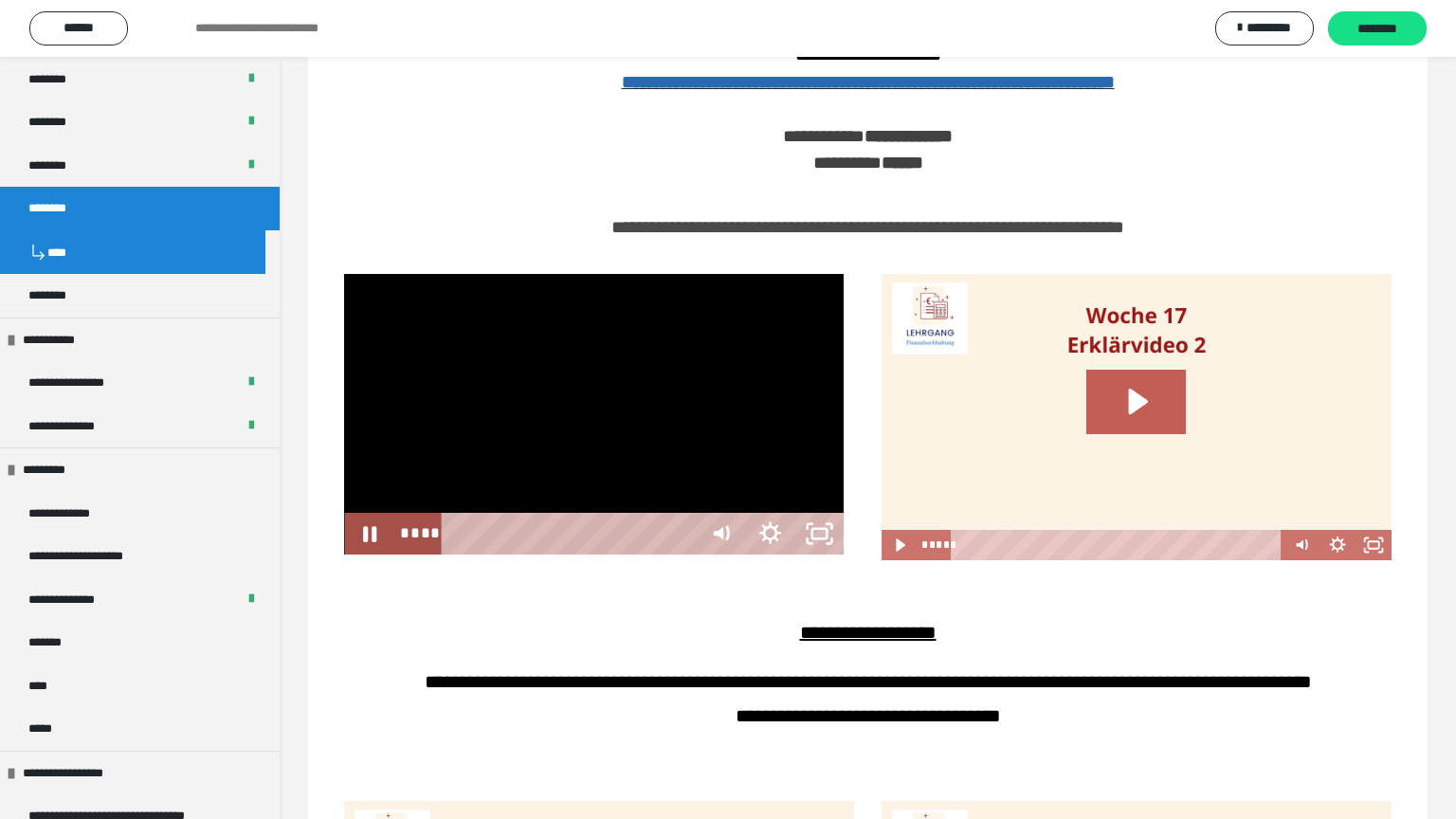 type 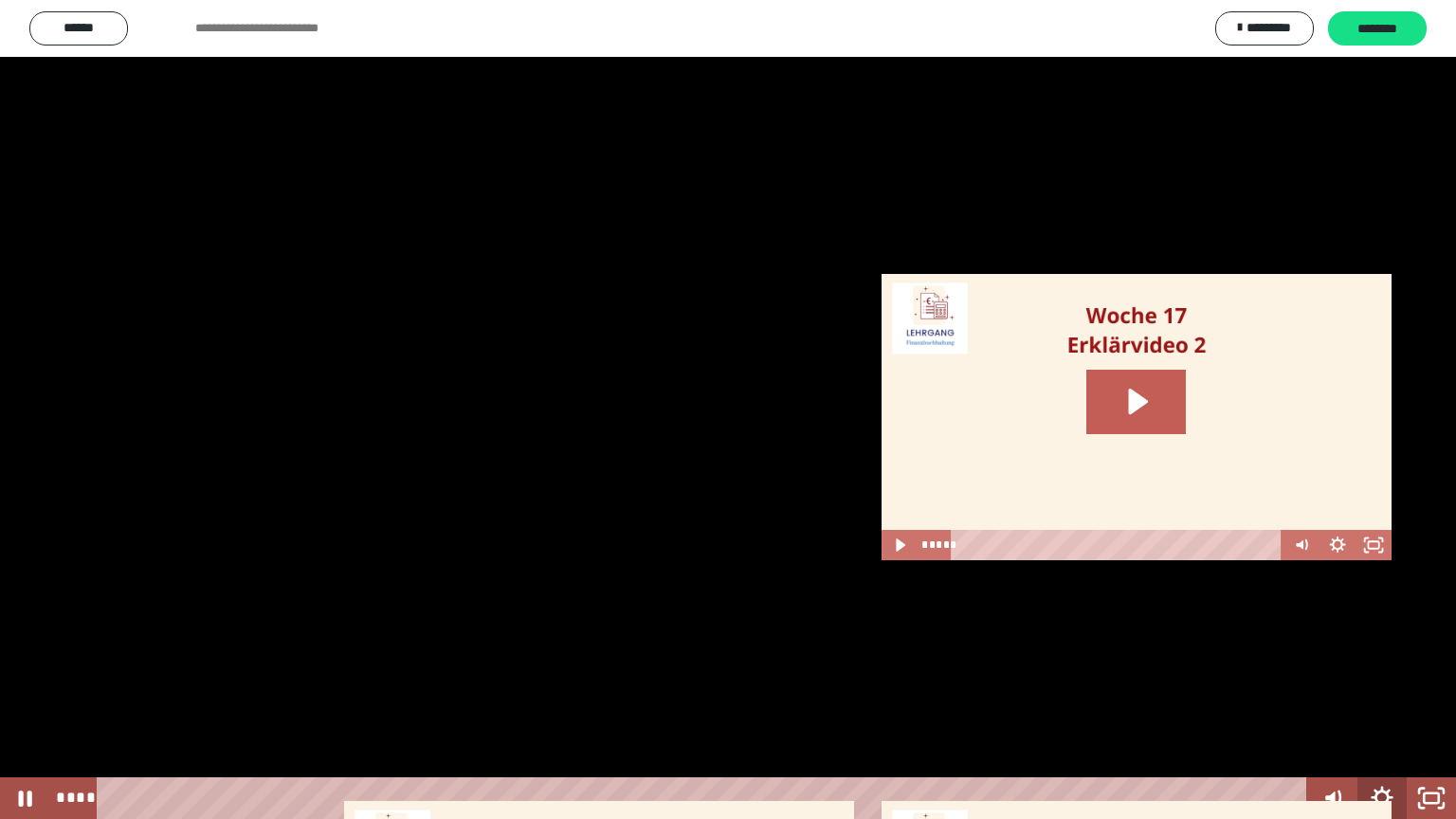 click 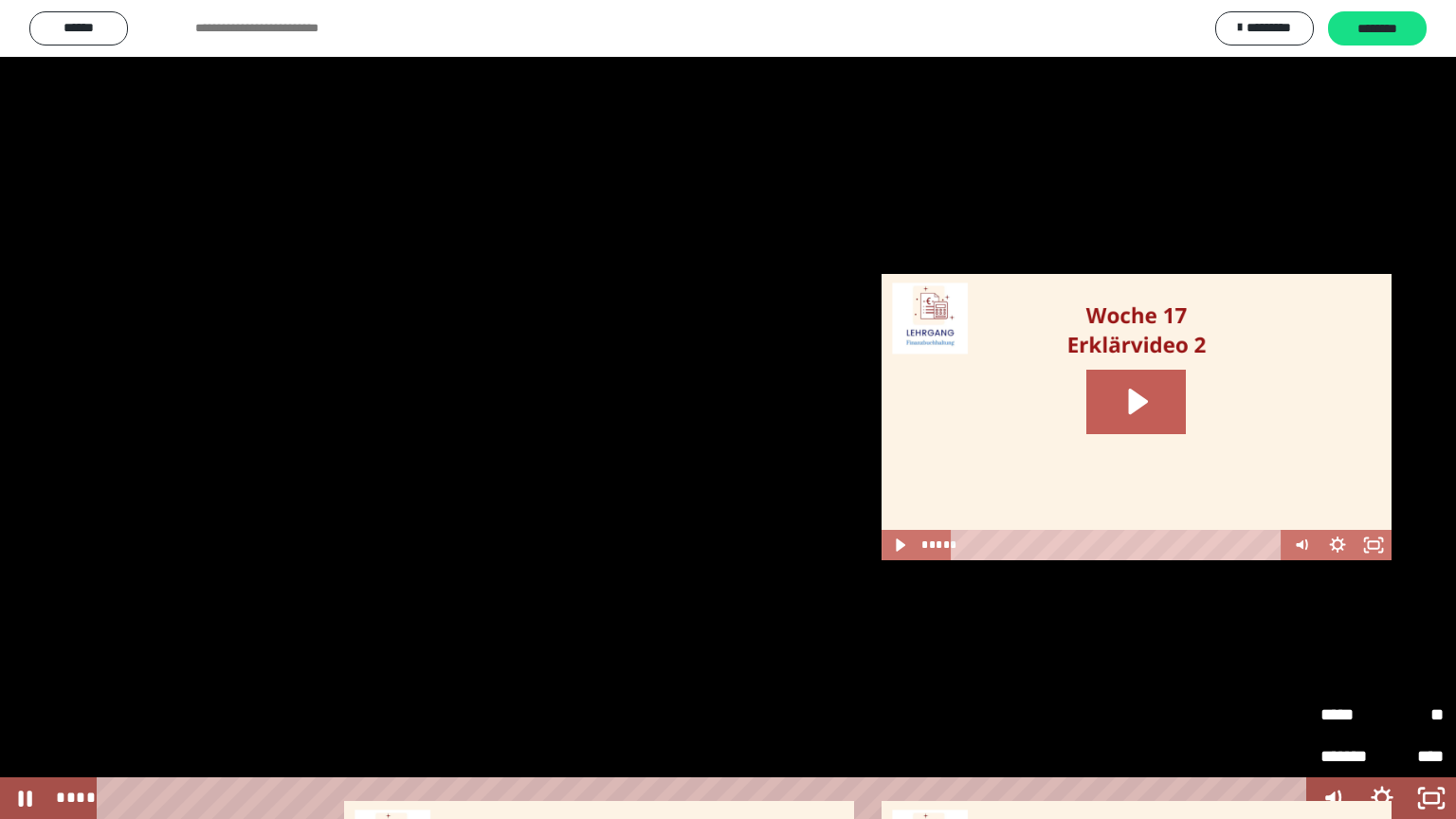 click on "*****" at bounding box center (1351, 715) 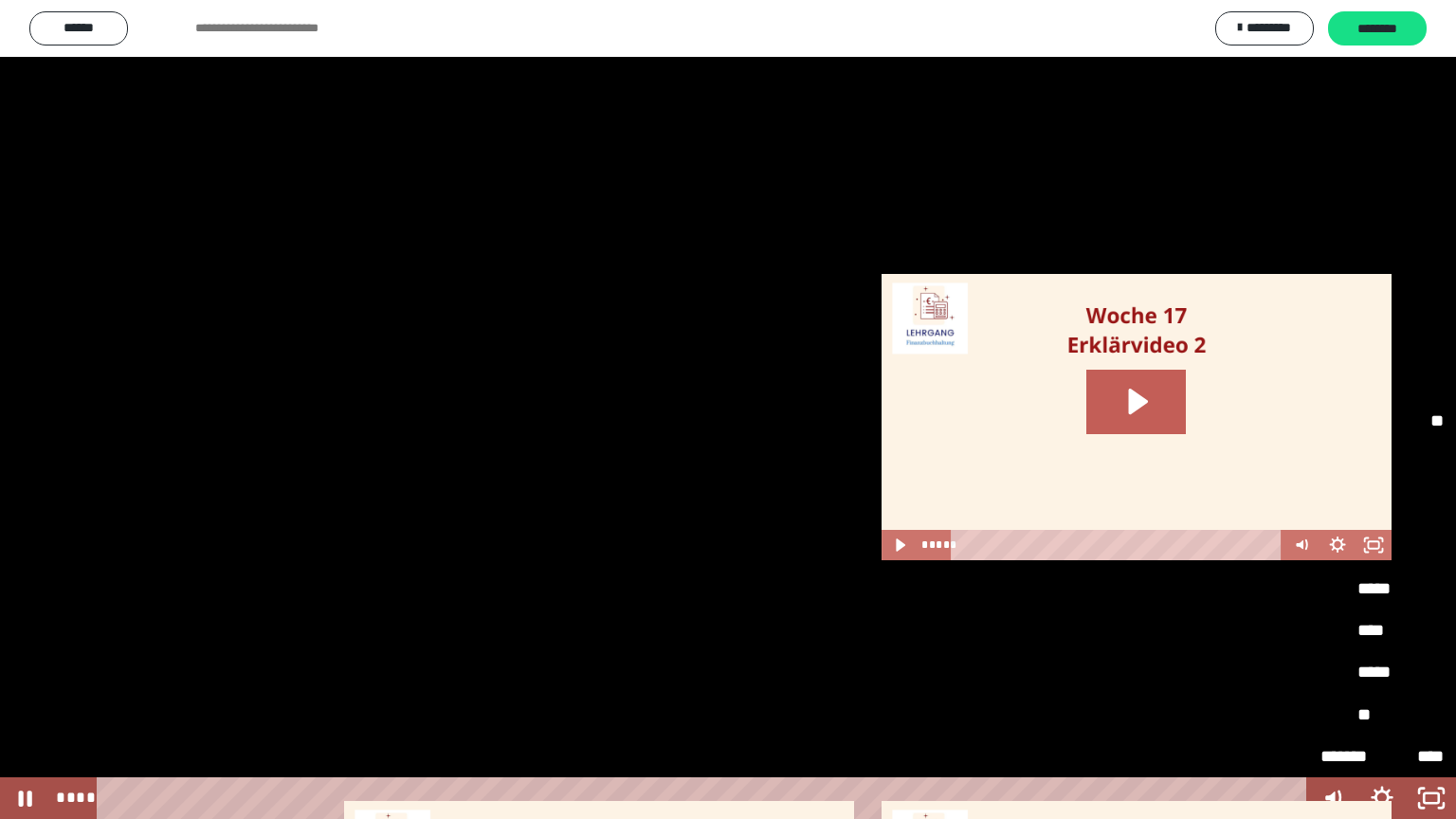 click on "****" at bounding box center [1382, 631] 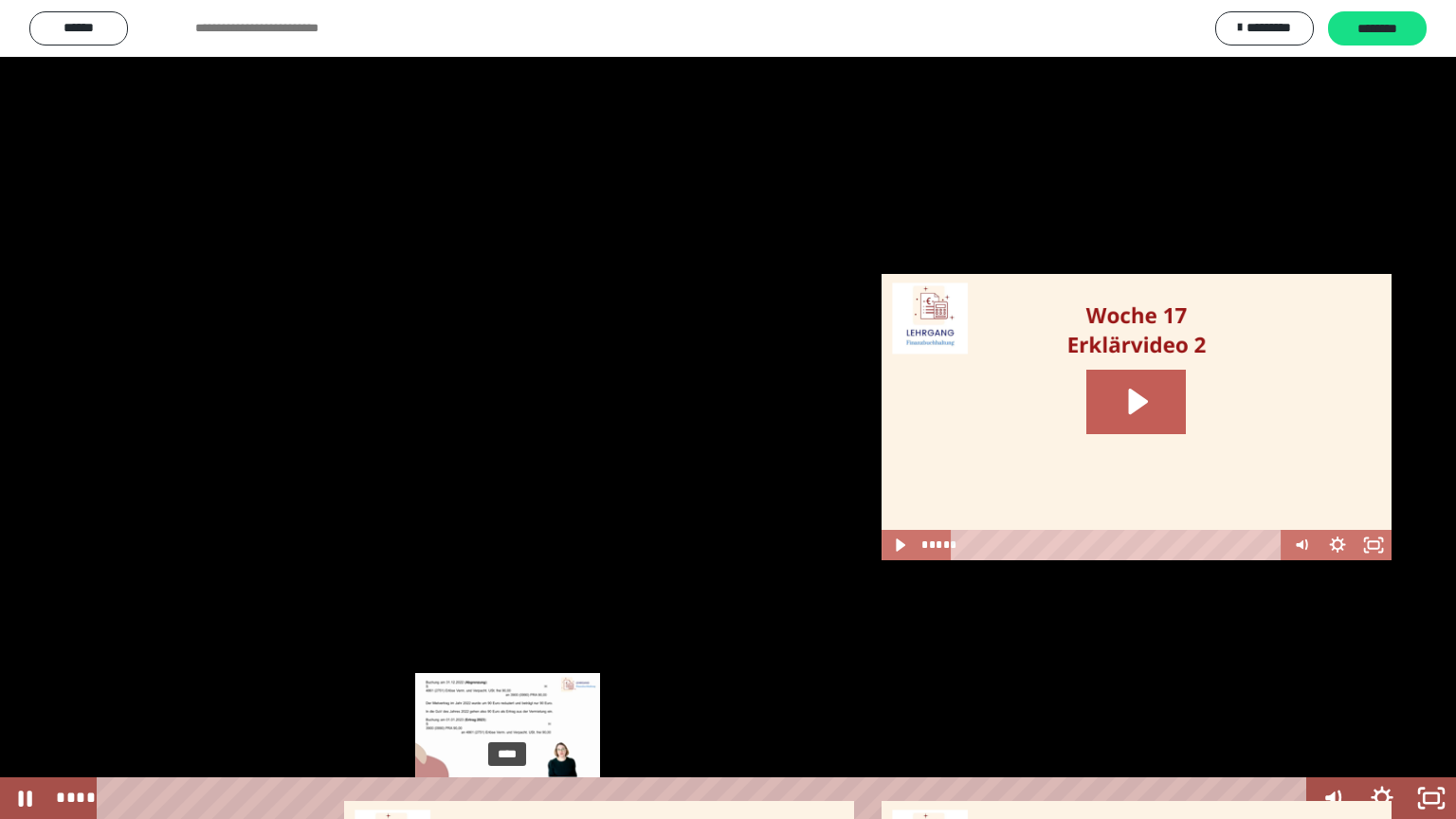 click on "****" at bounding box center (705, 798) 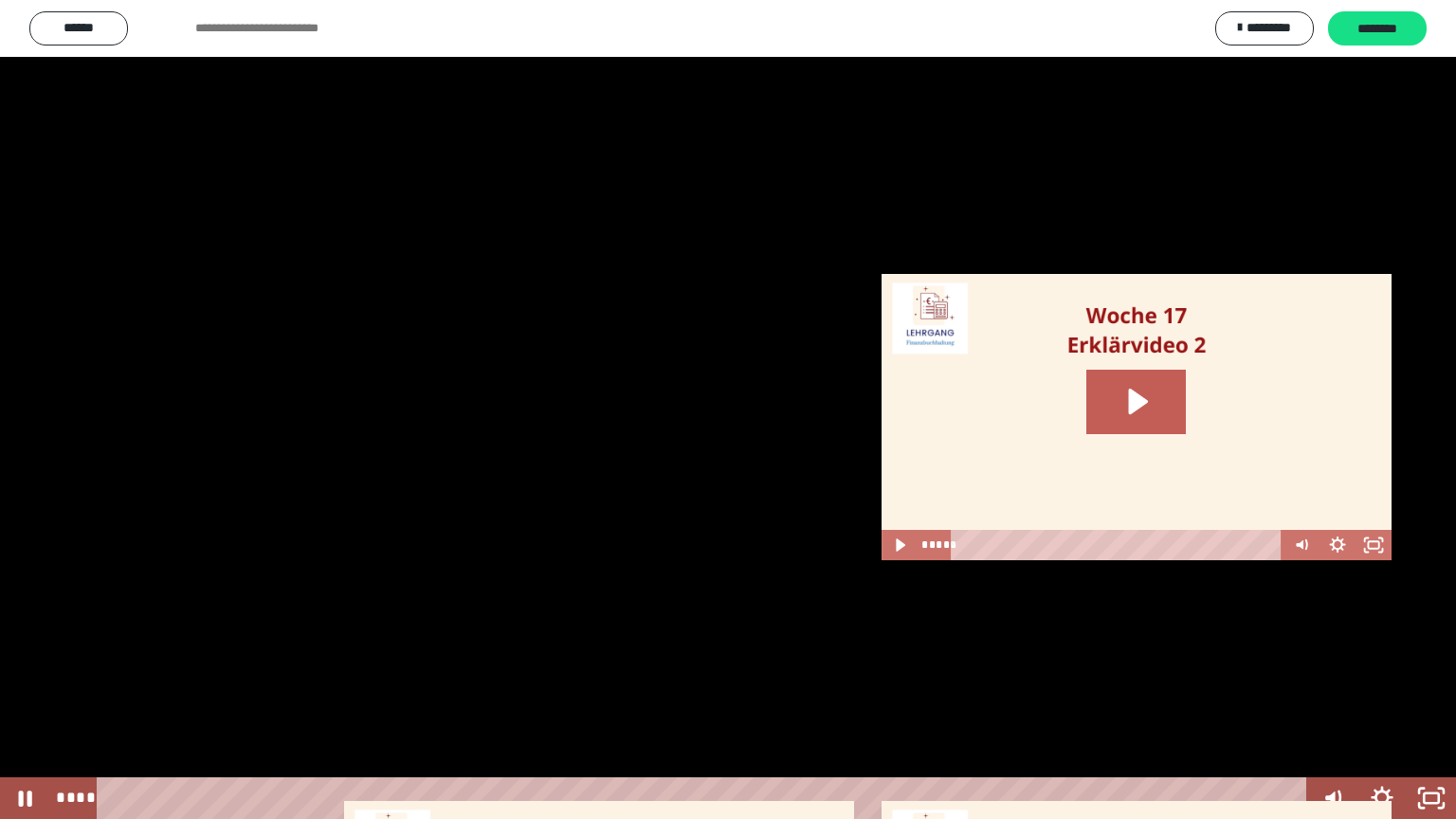 click at bounding box center [728, 410] 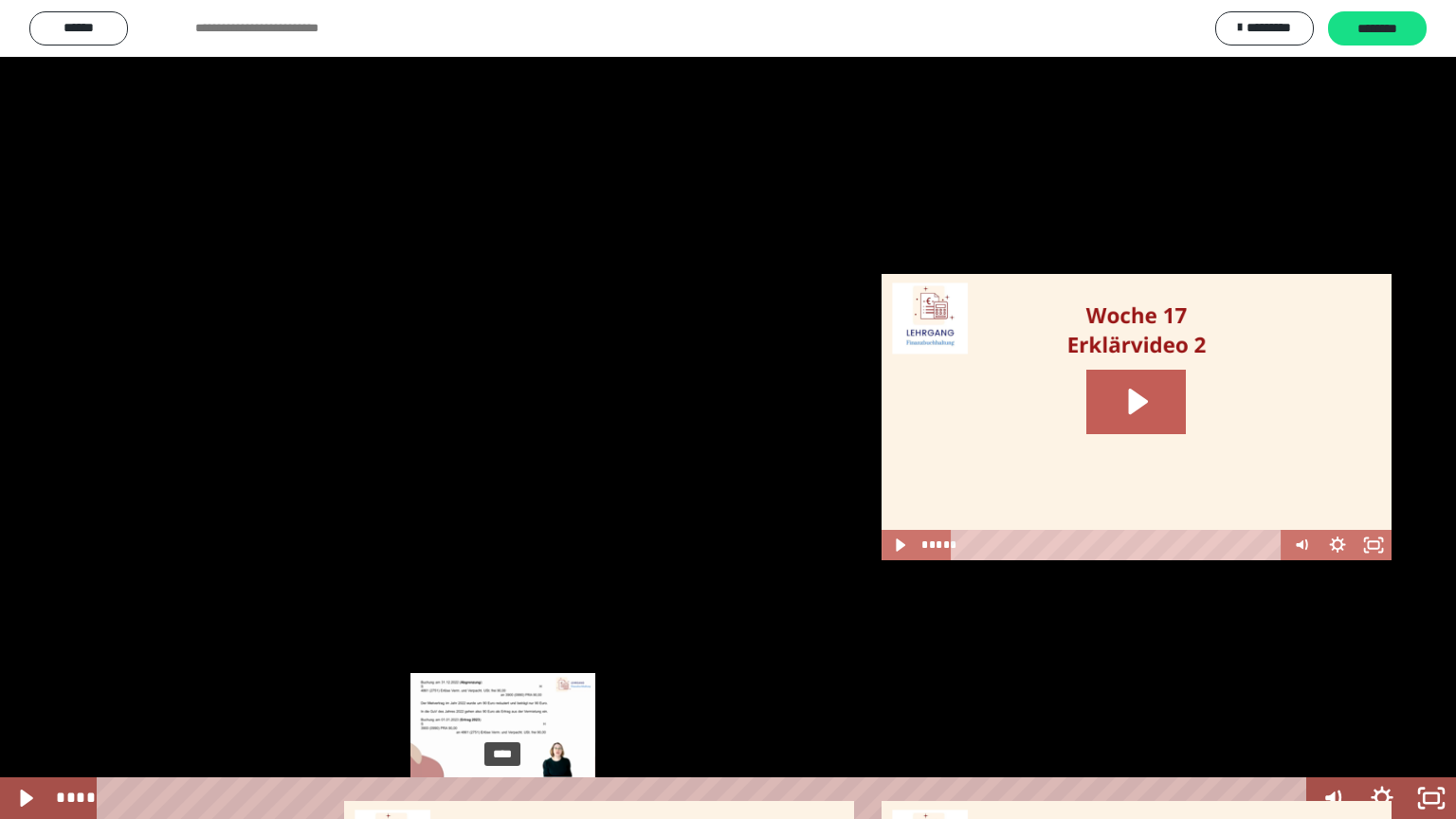 click on "****" at bounding box center (705, 798) 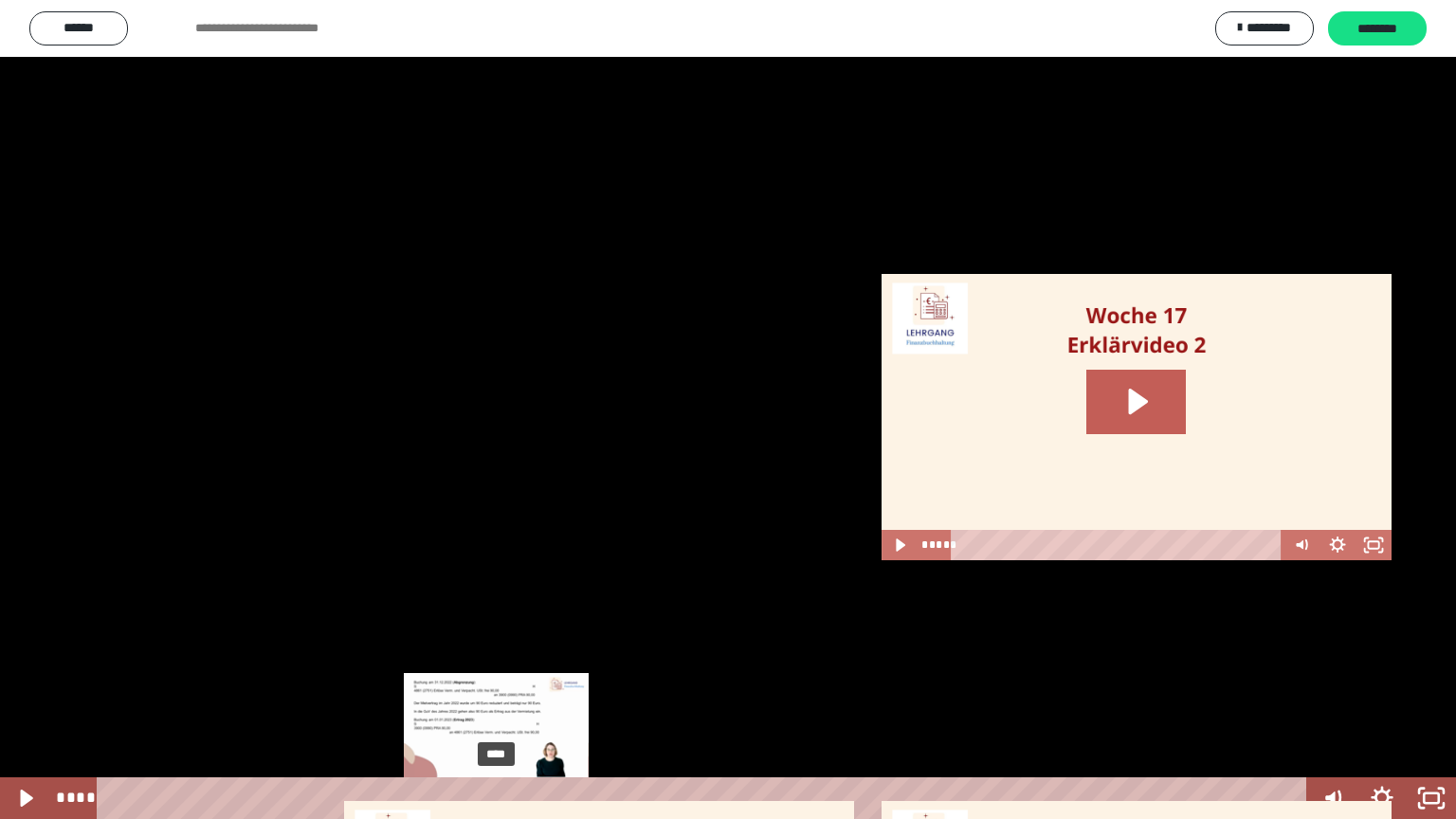 click on "****" at bounding box center (705, 798) 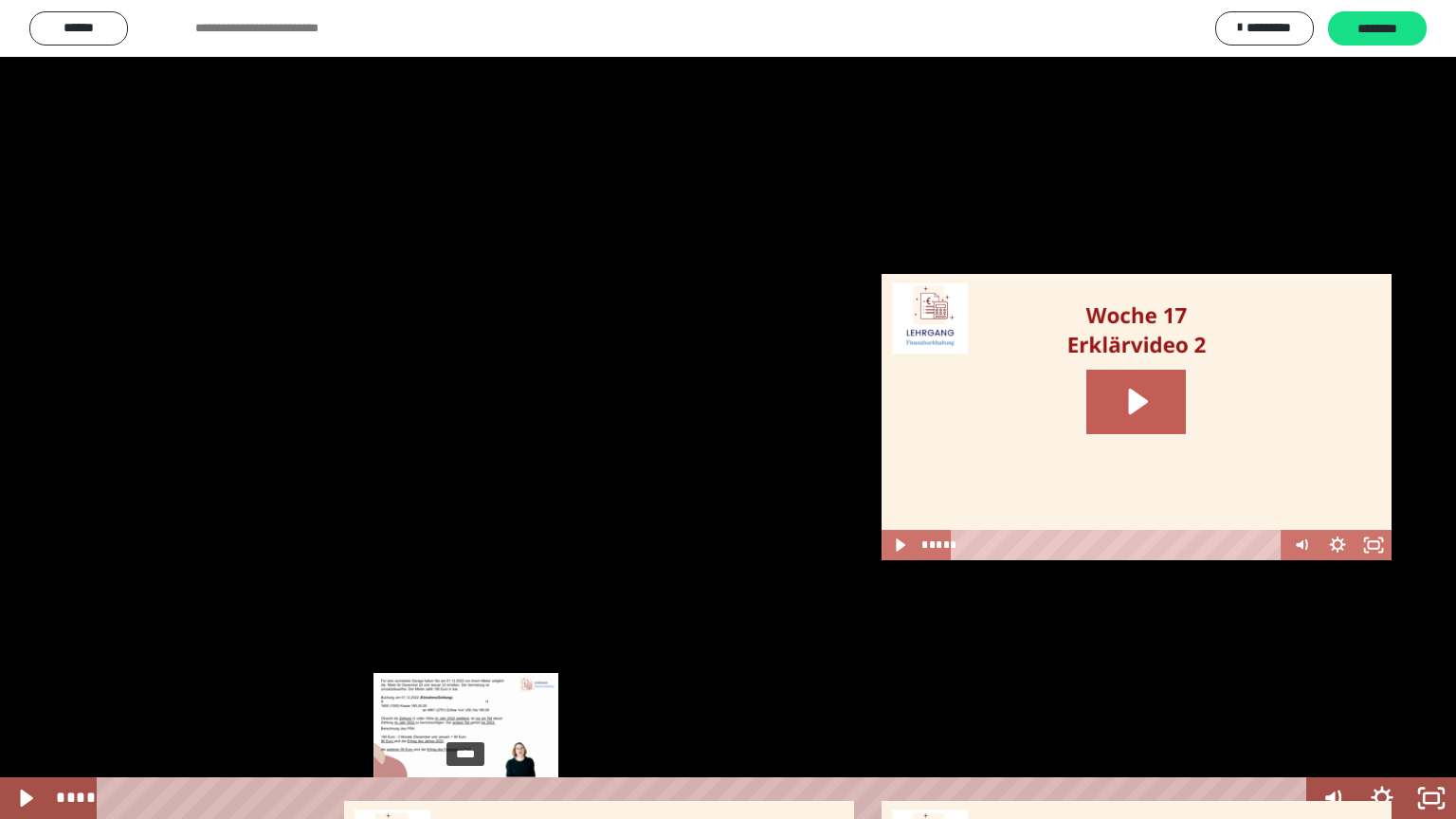 click on "****" at bounding box center [705, 798] 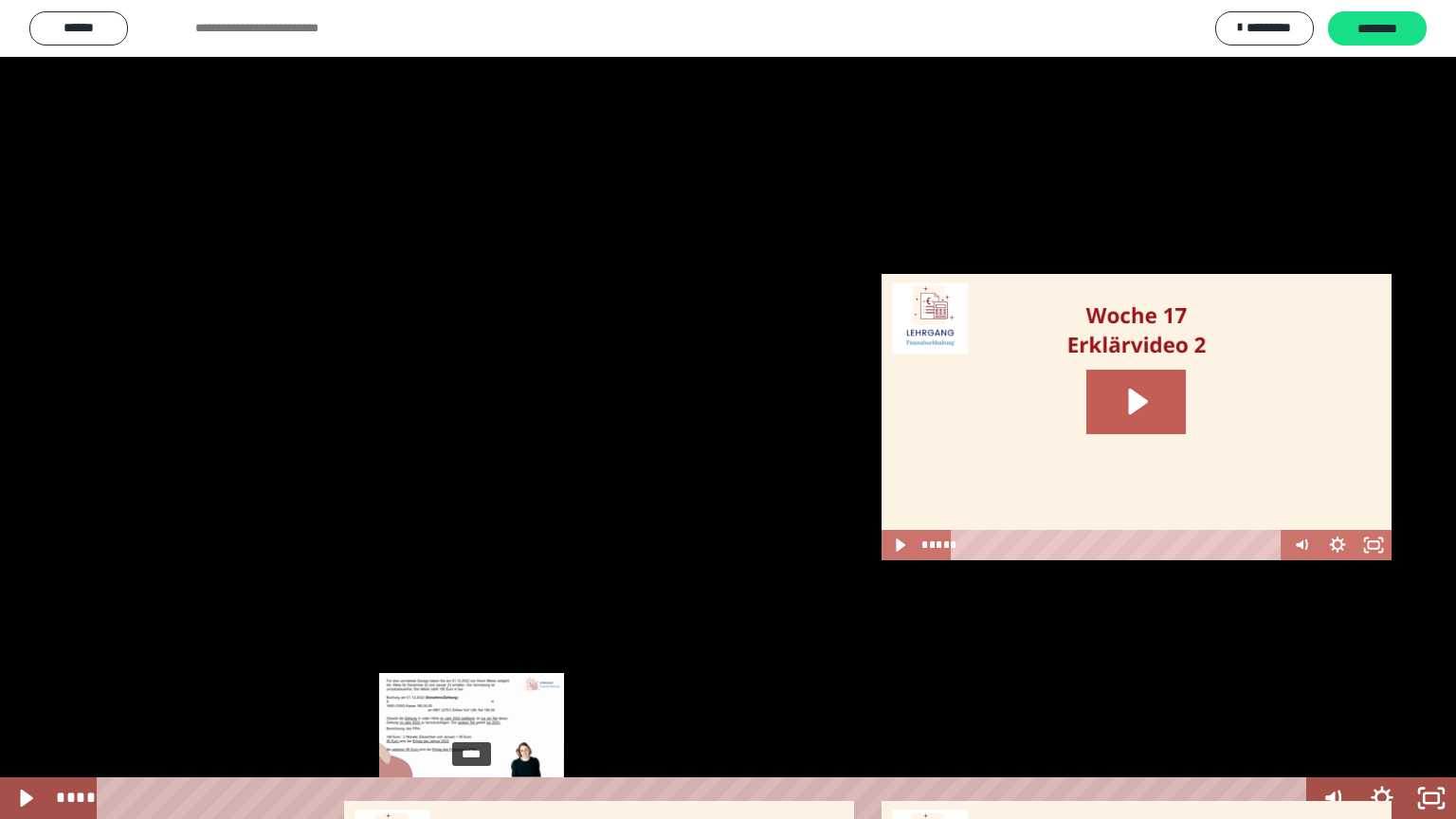click on "****" at bounding box center (705, 798) 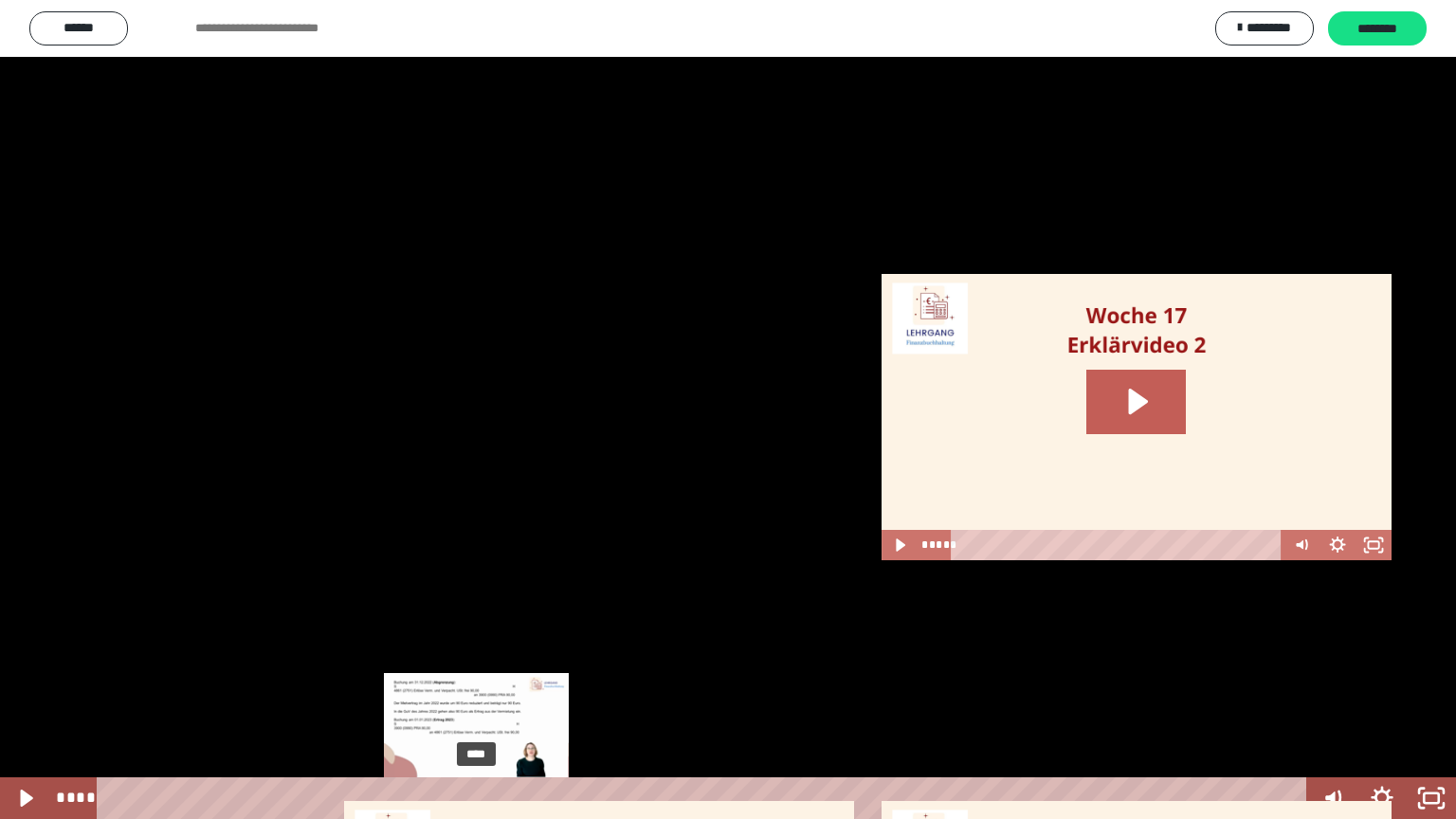 click on "****" at bounding box center (705, 798) 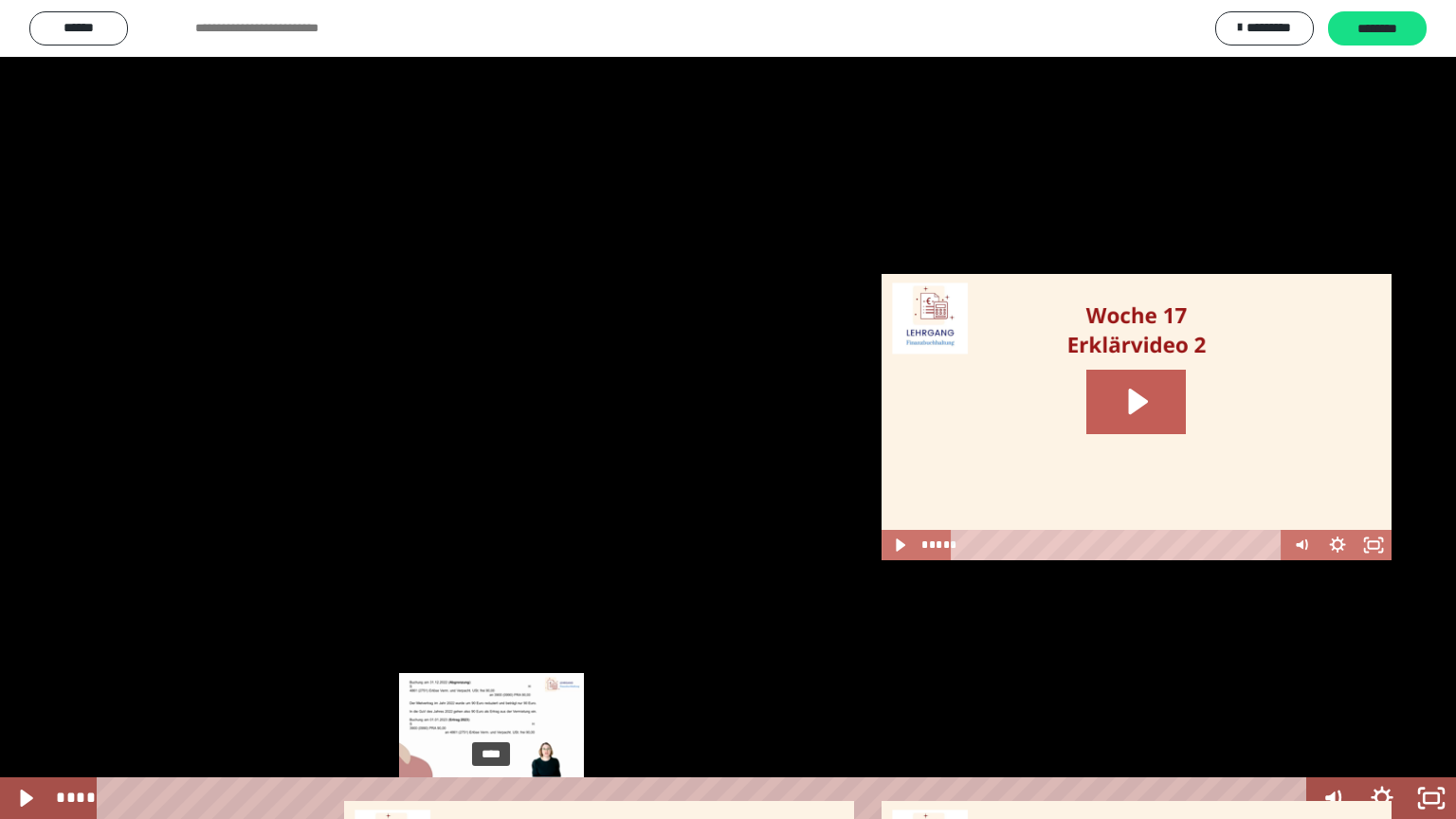click on "****" at bounding box center [705, 798] 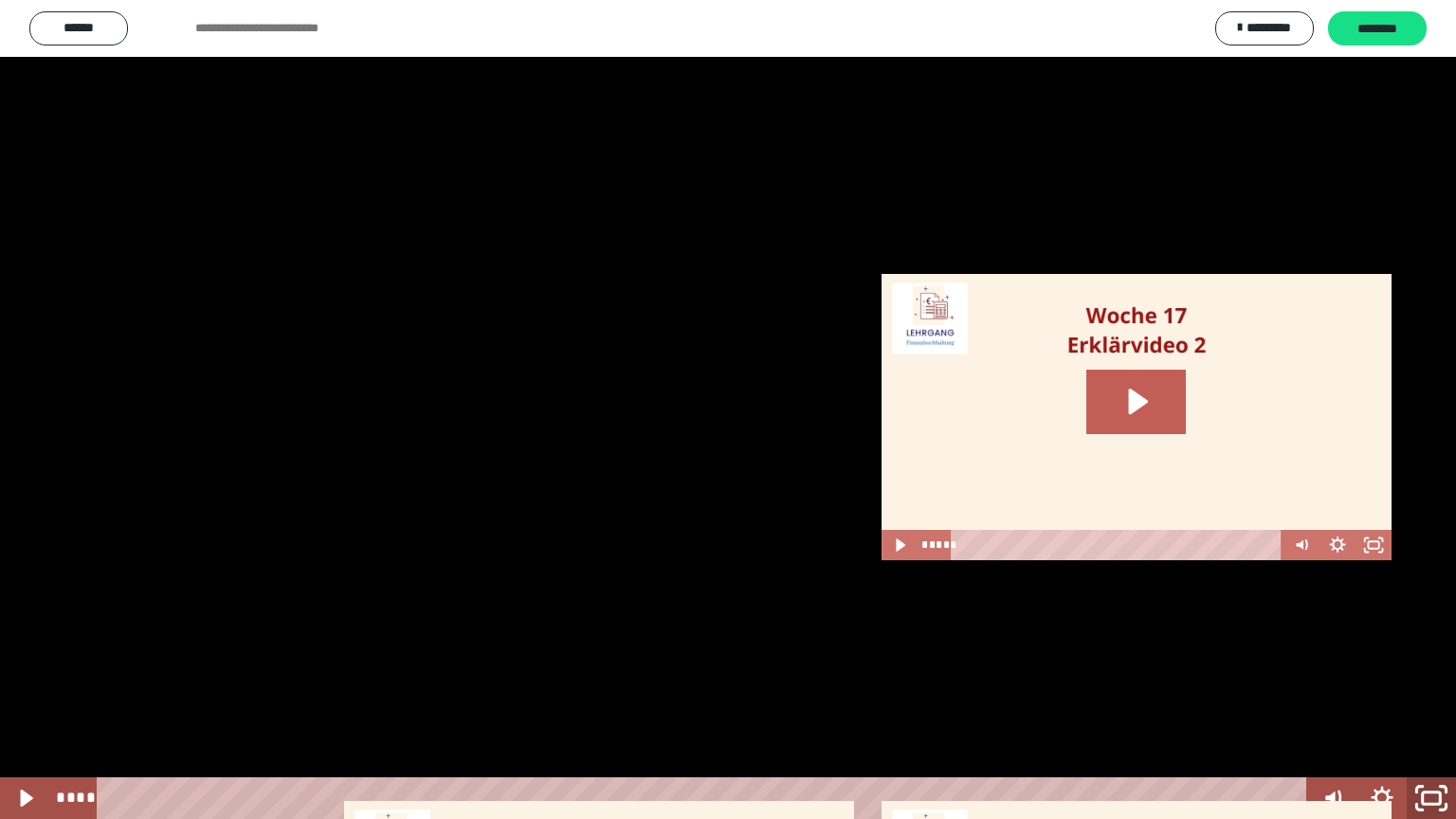 click 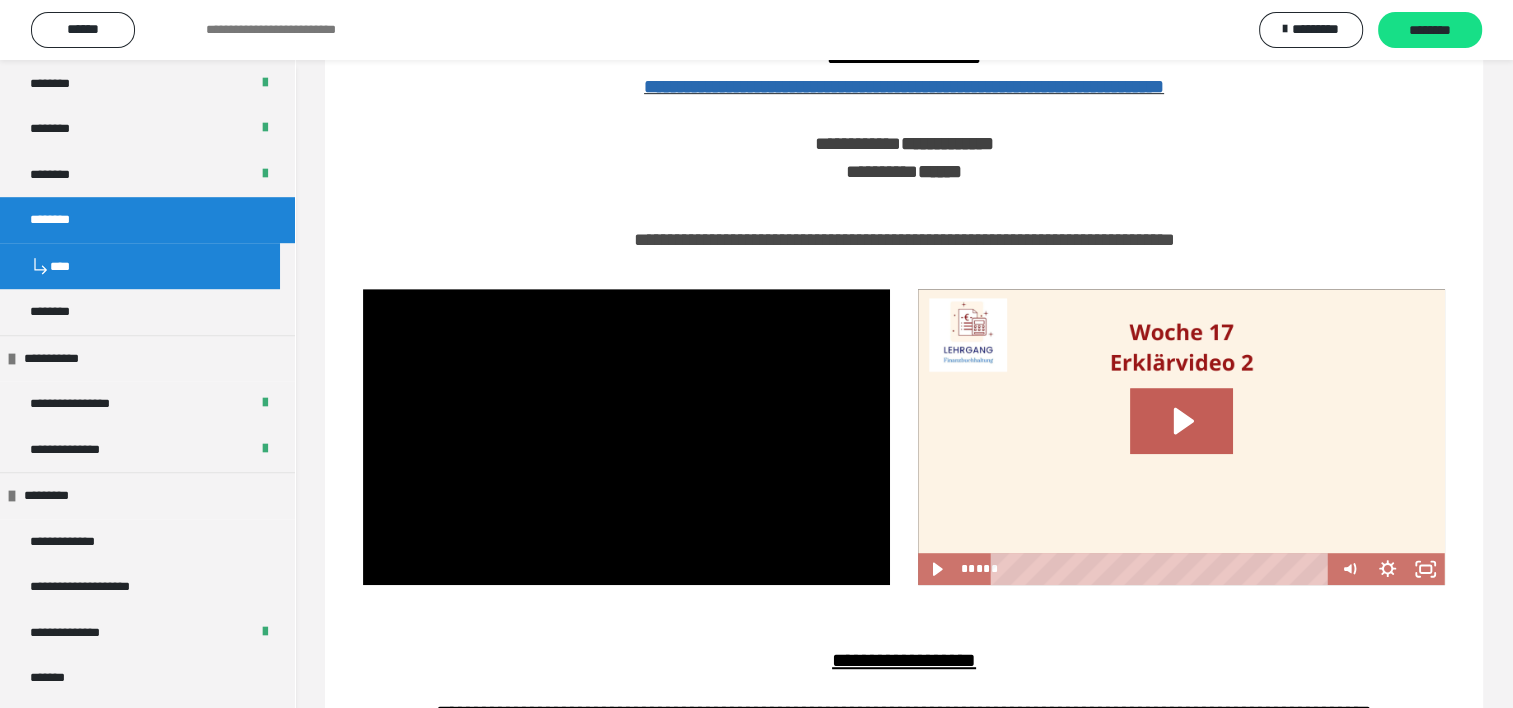 click at bounding box center [1181, 437] 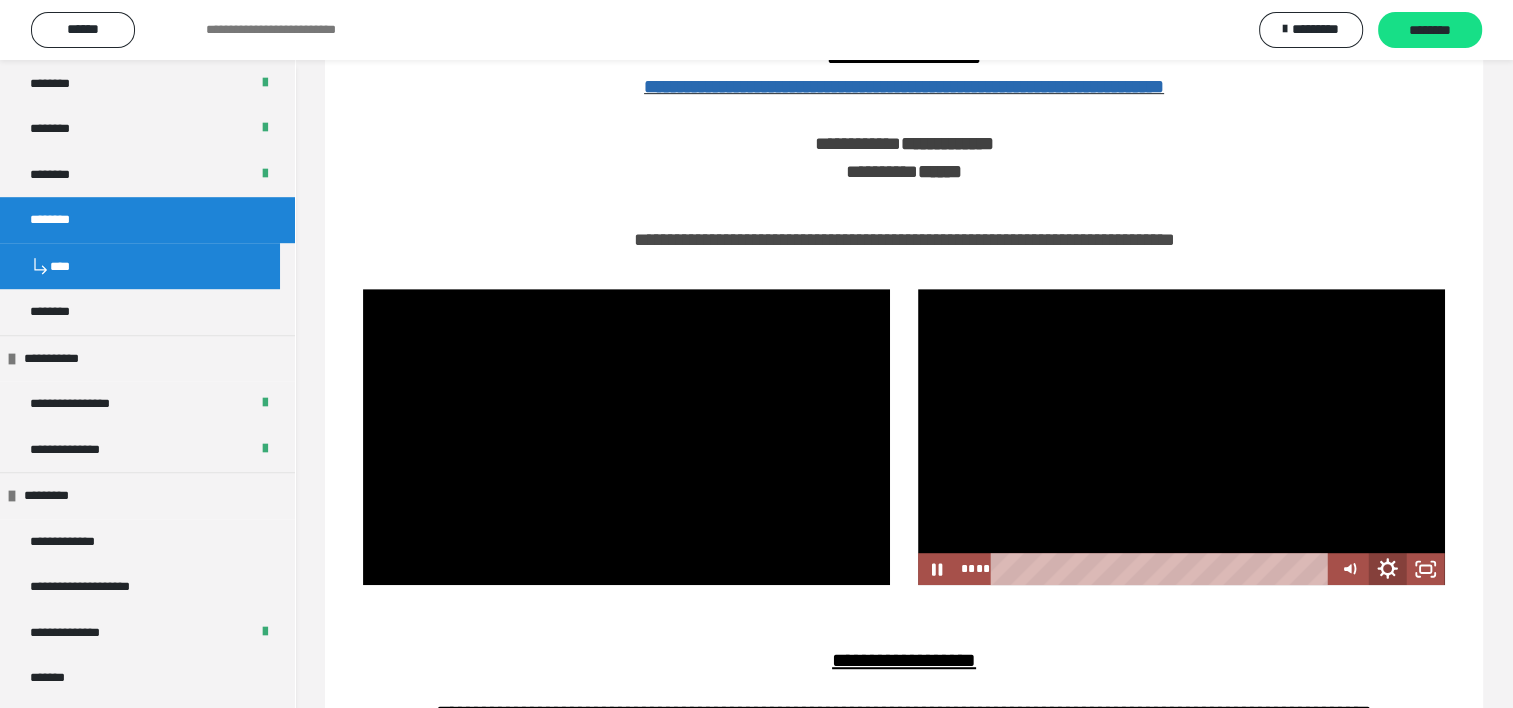 click 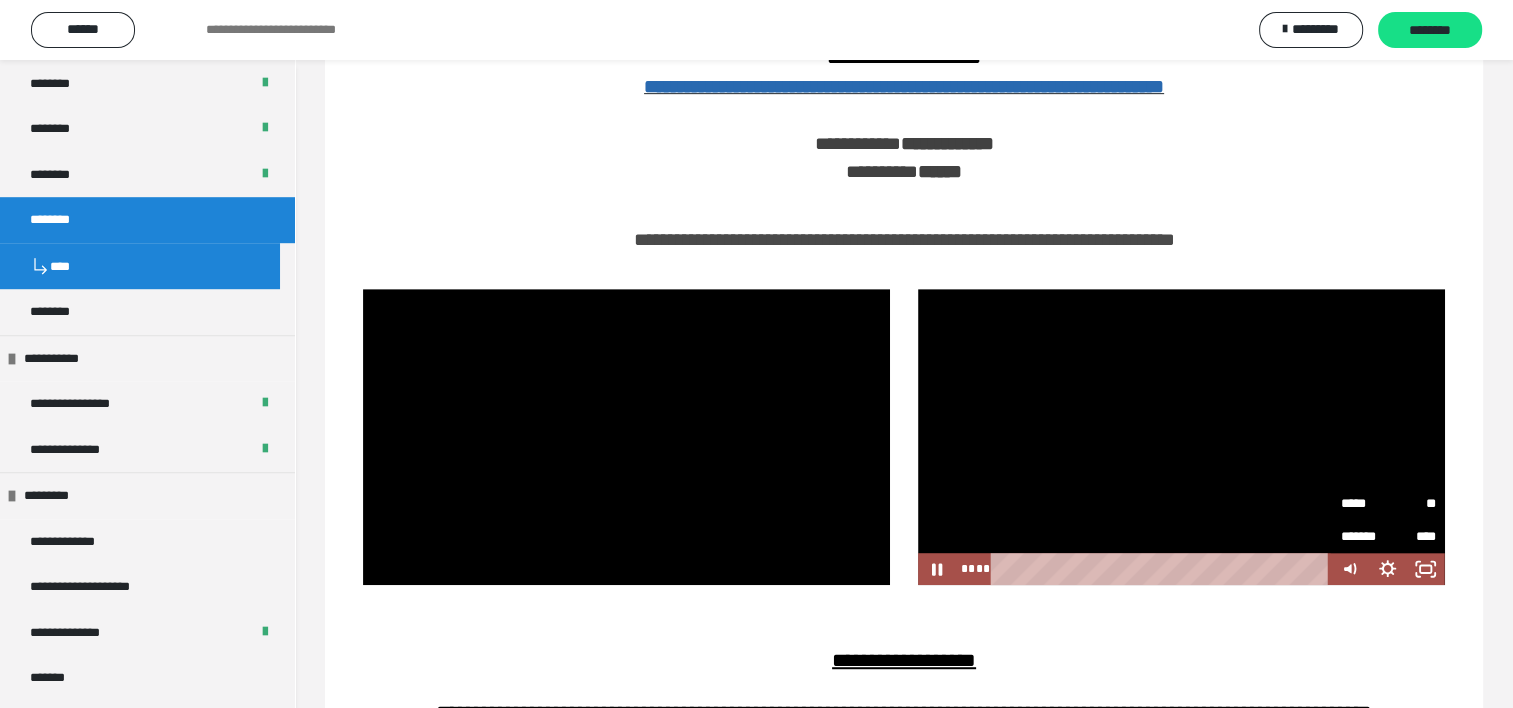 click on "**" at bounding box center [1412, 504] 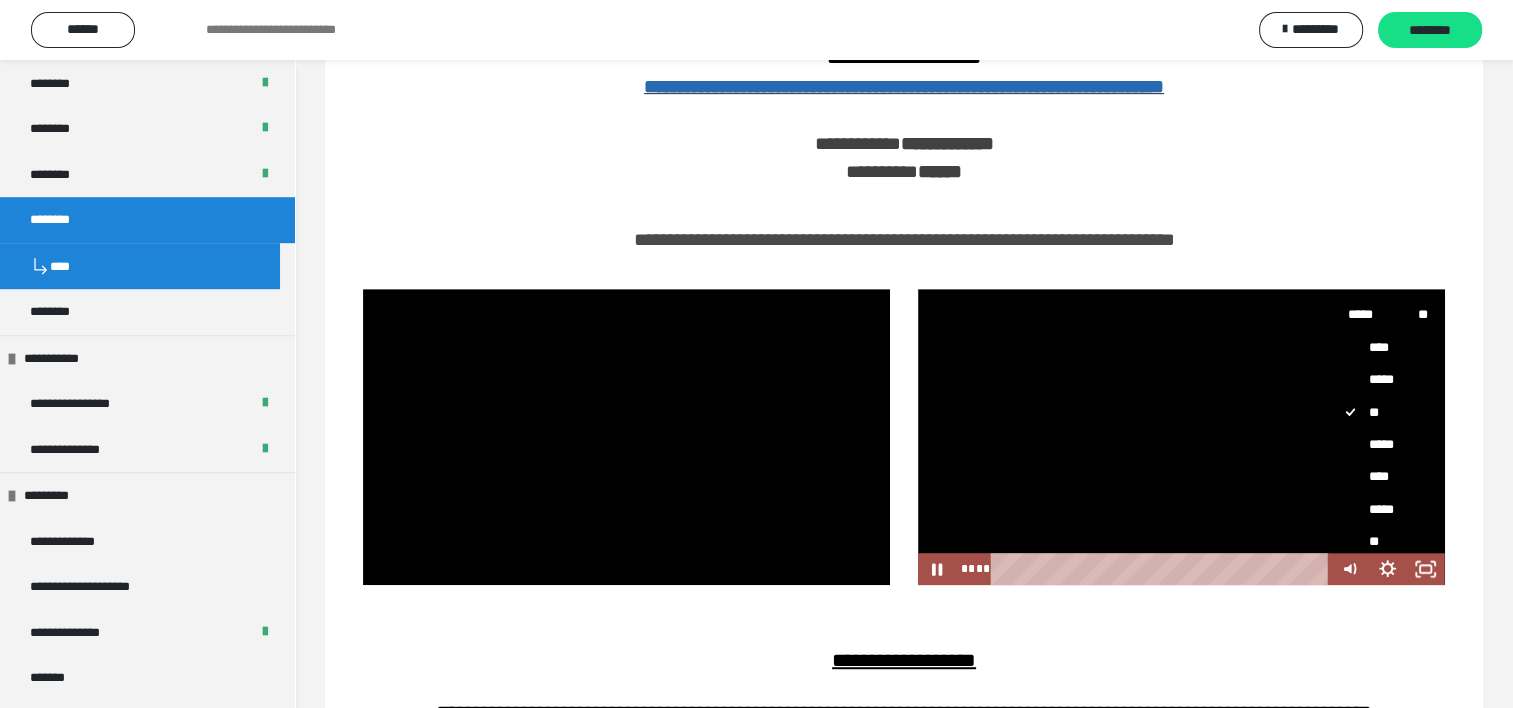 click on "****" at bounding box center (1380, 476) 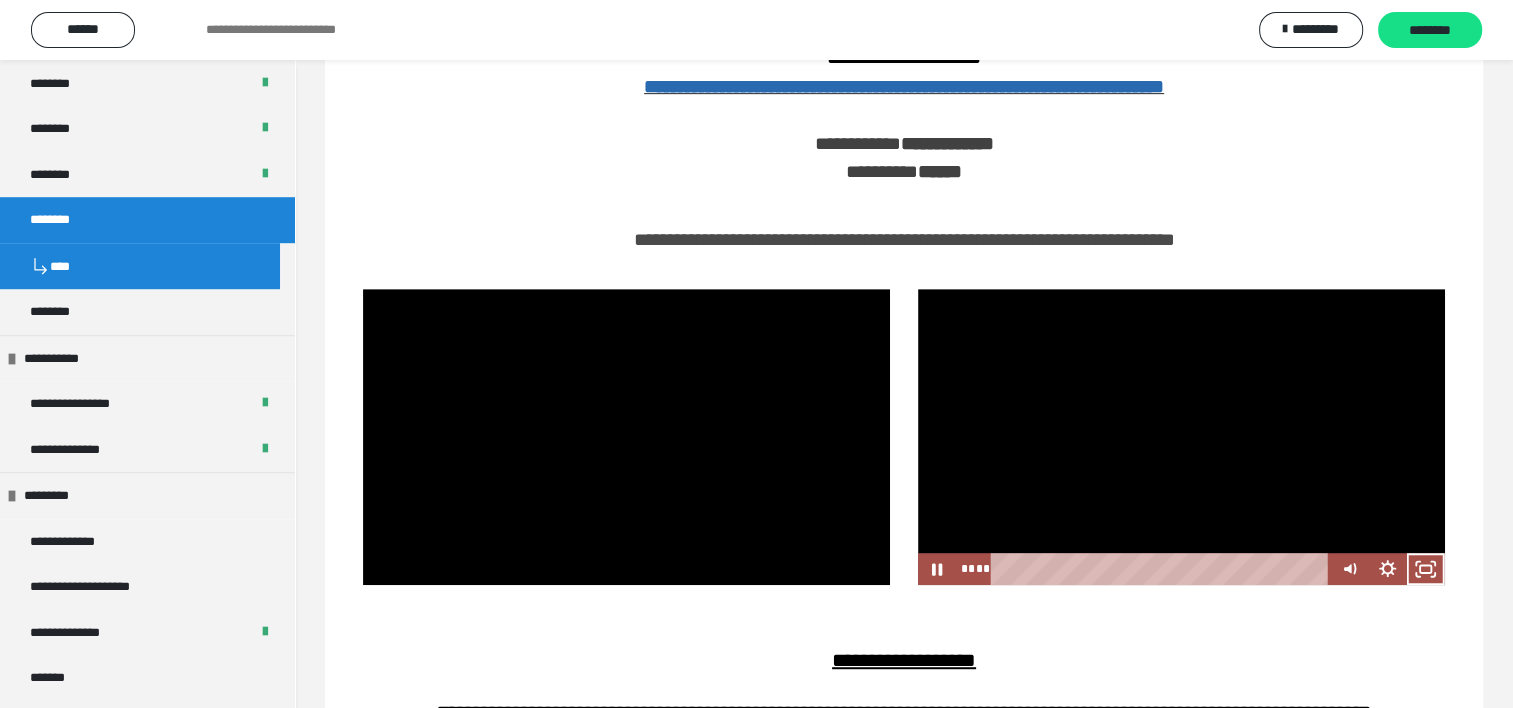 type 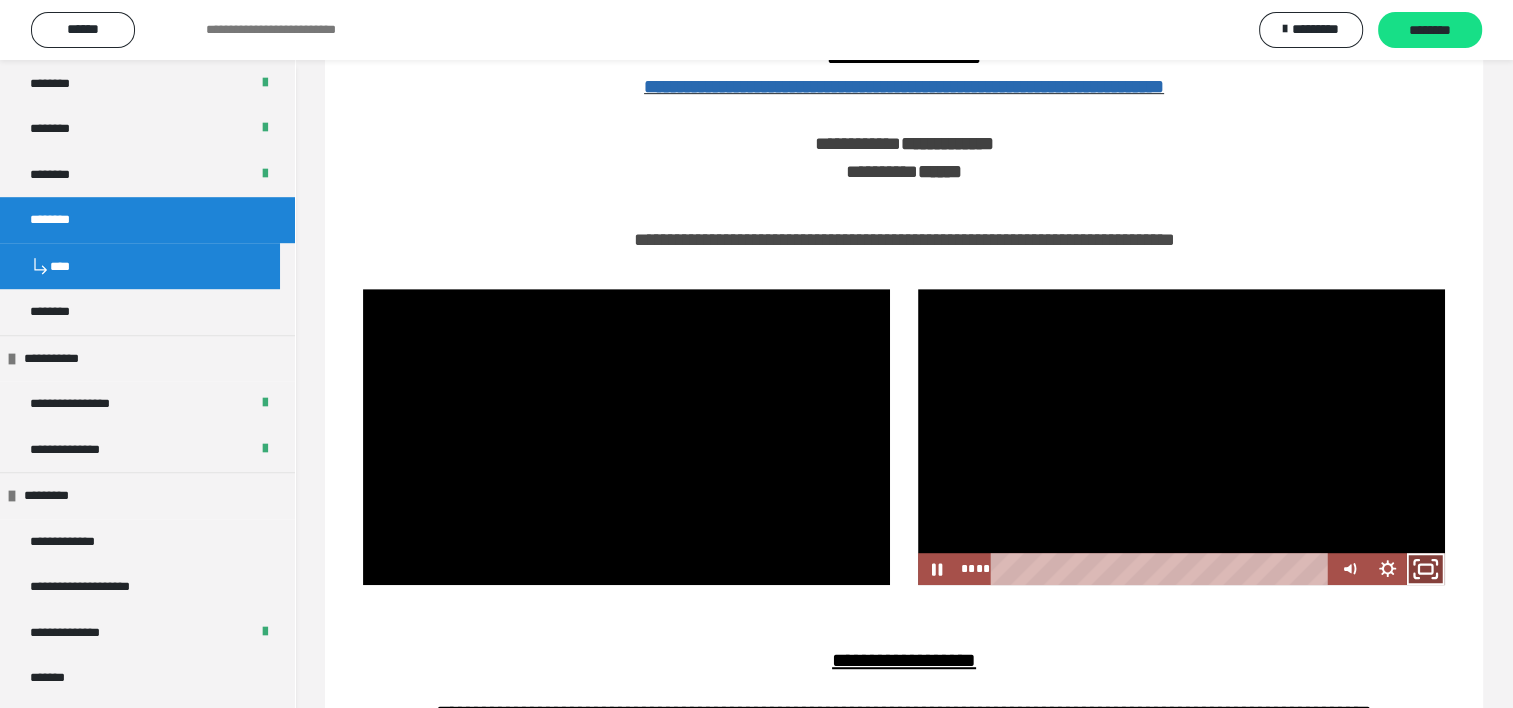 click 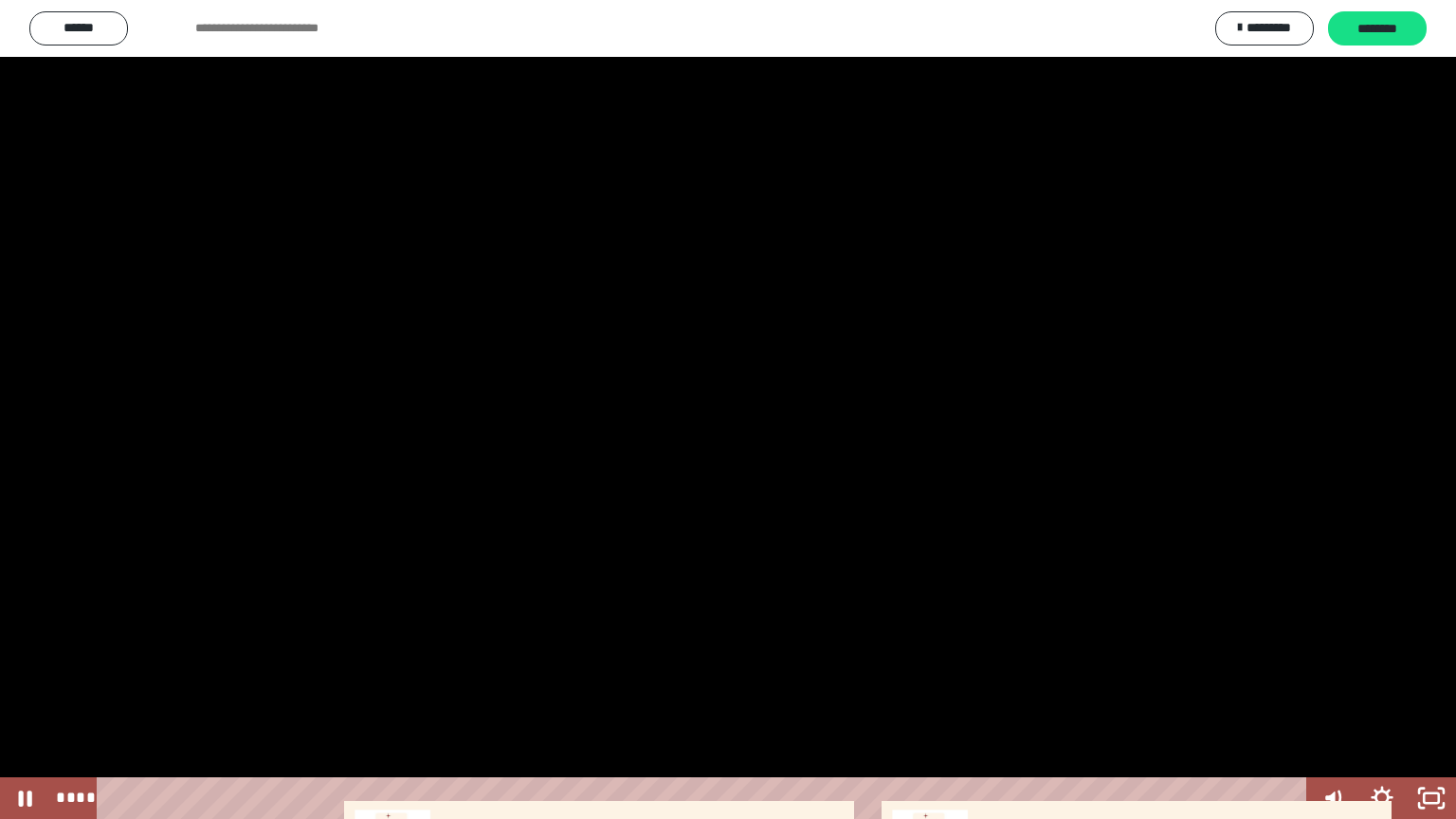 click at bounding box center [728, 410] 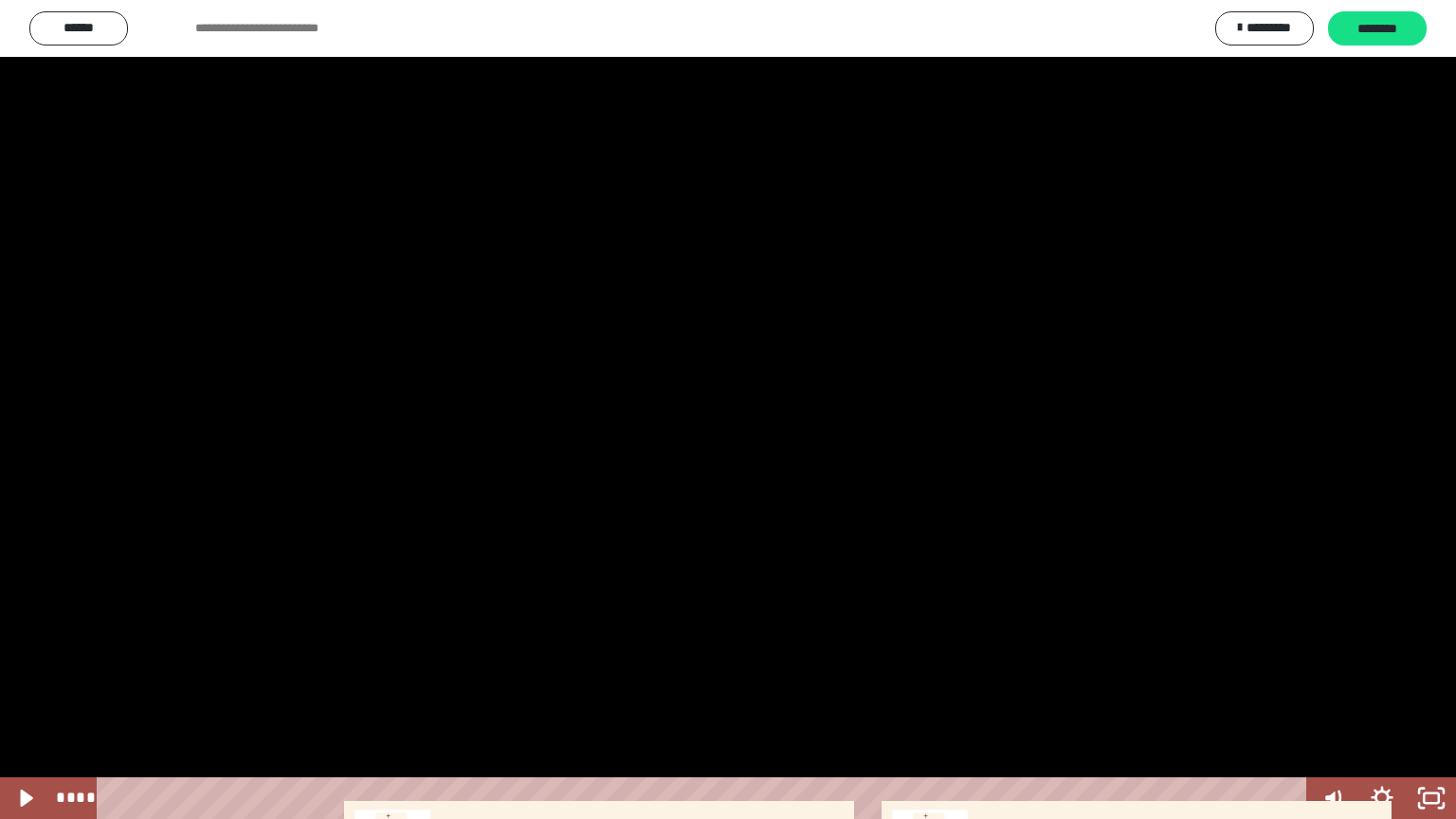 click at bounding box center [728, 410] 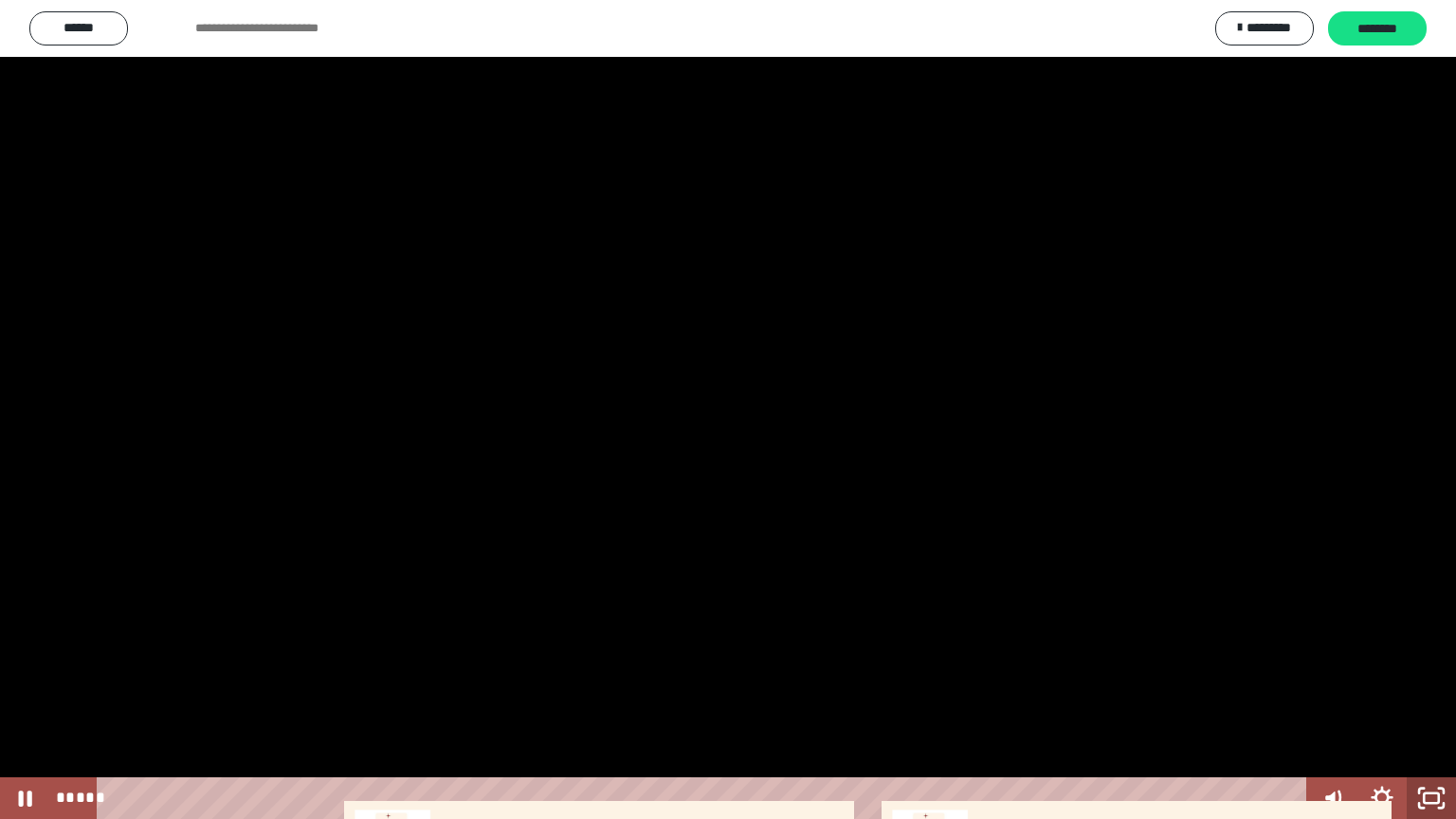 click 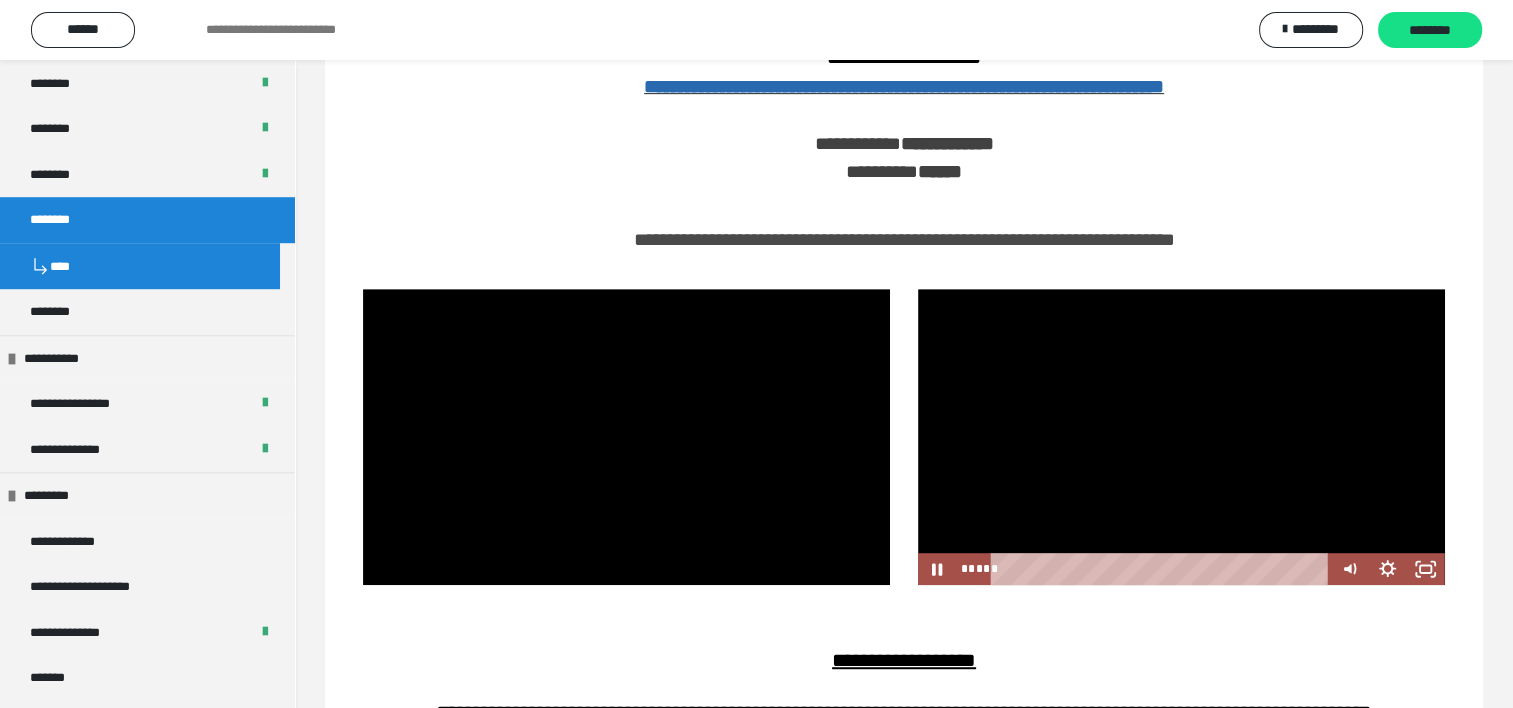 click at bounding box center (1181, 437) 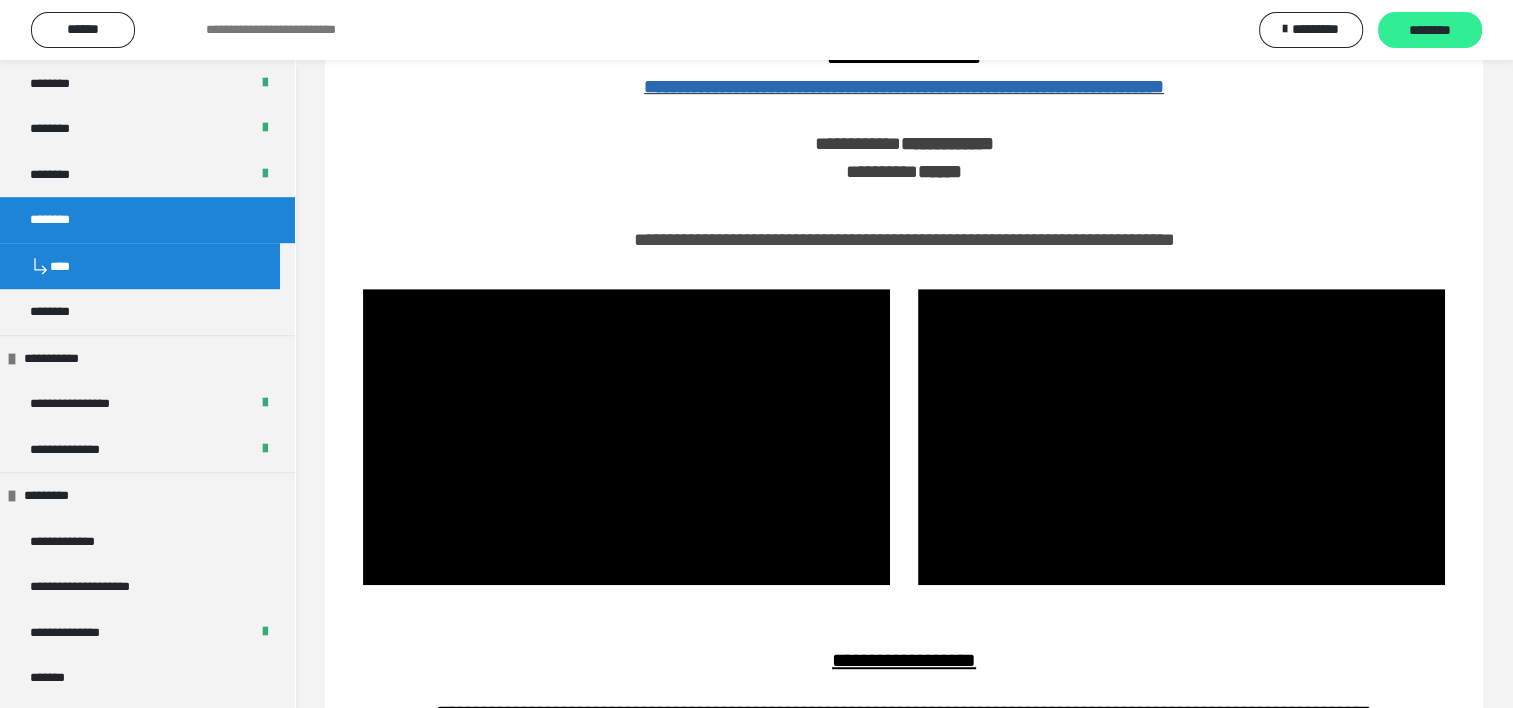 click on "********" at bounding box center [1430, 31] 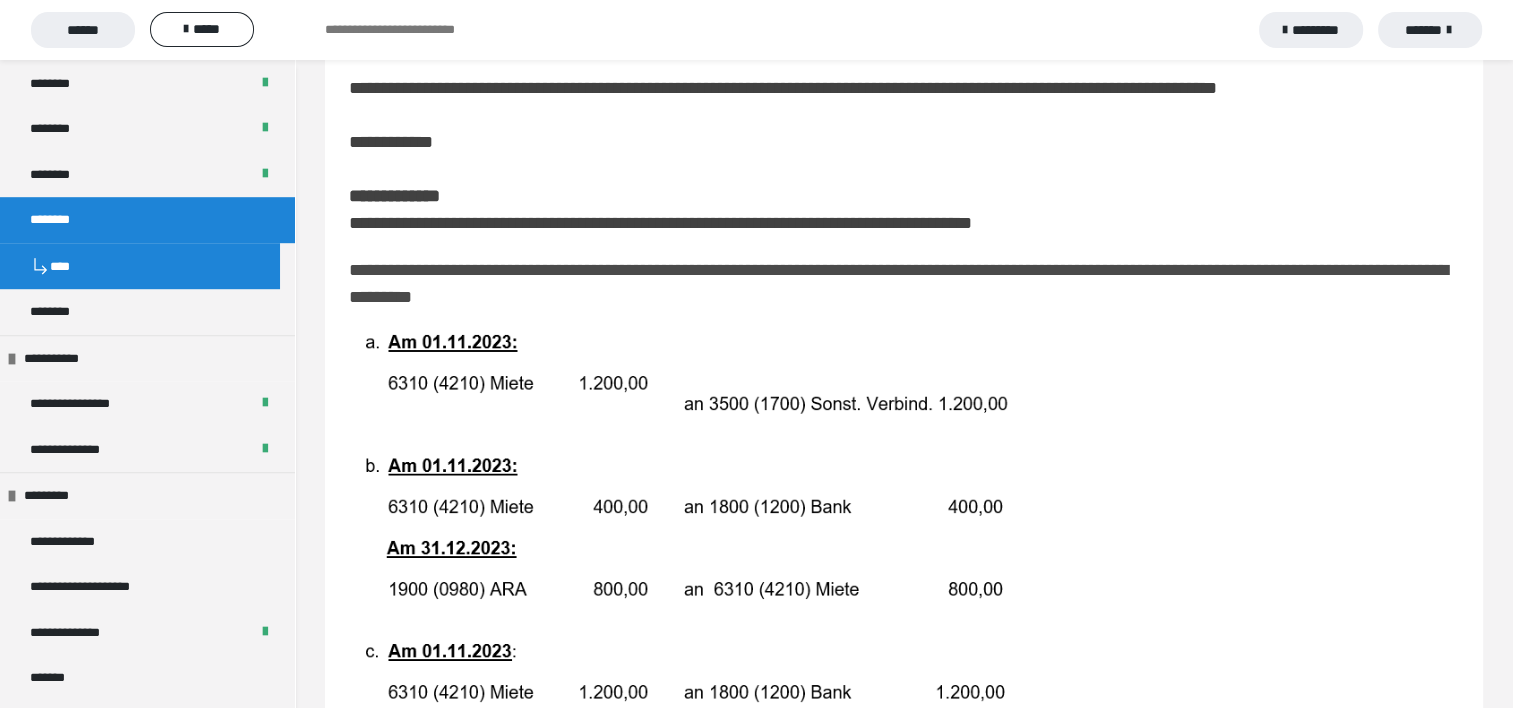scroll, scrollTop: 236, scrollLeft: 0, axis: vertical 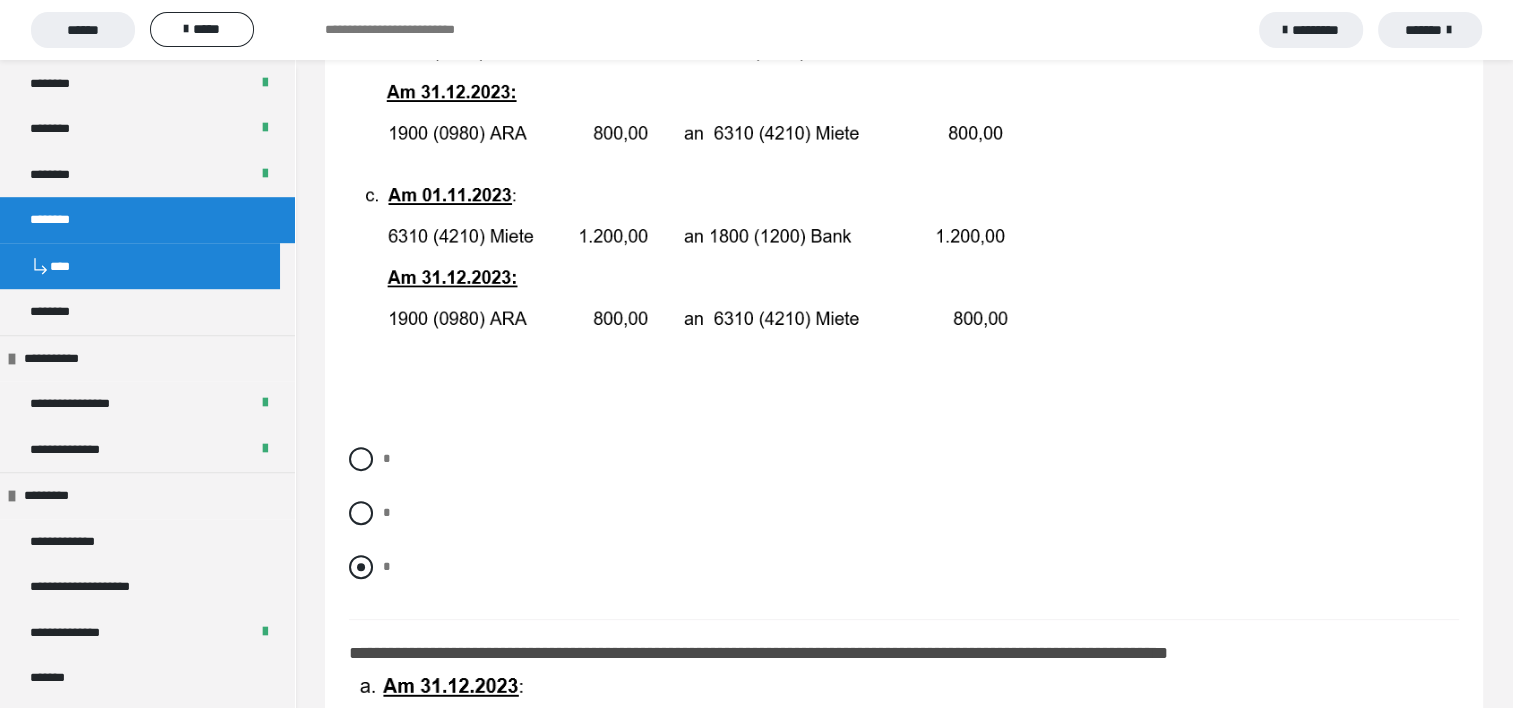 click at bounding box center (361, 567) 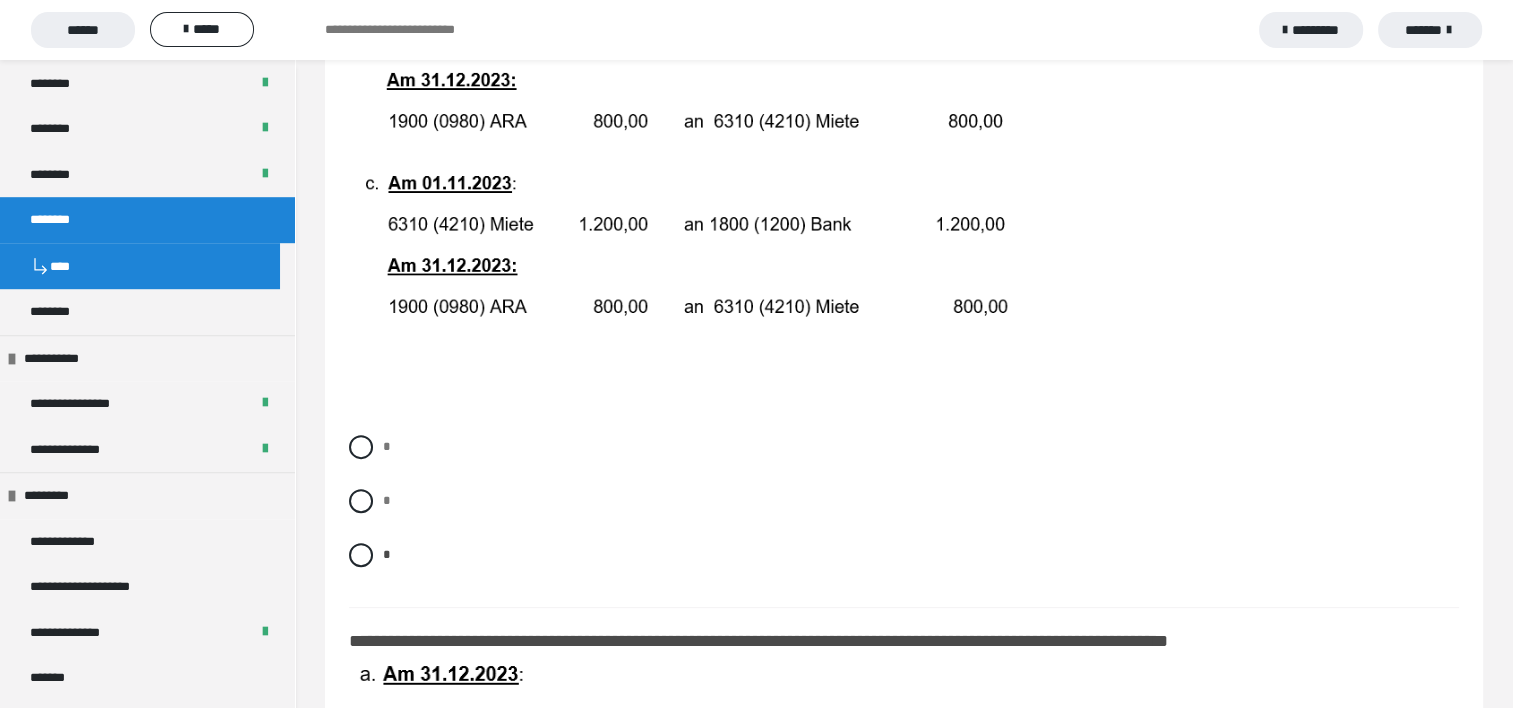 scroll, scrollTop: 594, scrollLeft: 0, axis: vertical 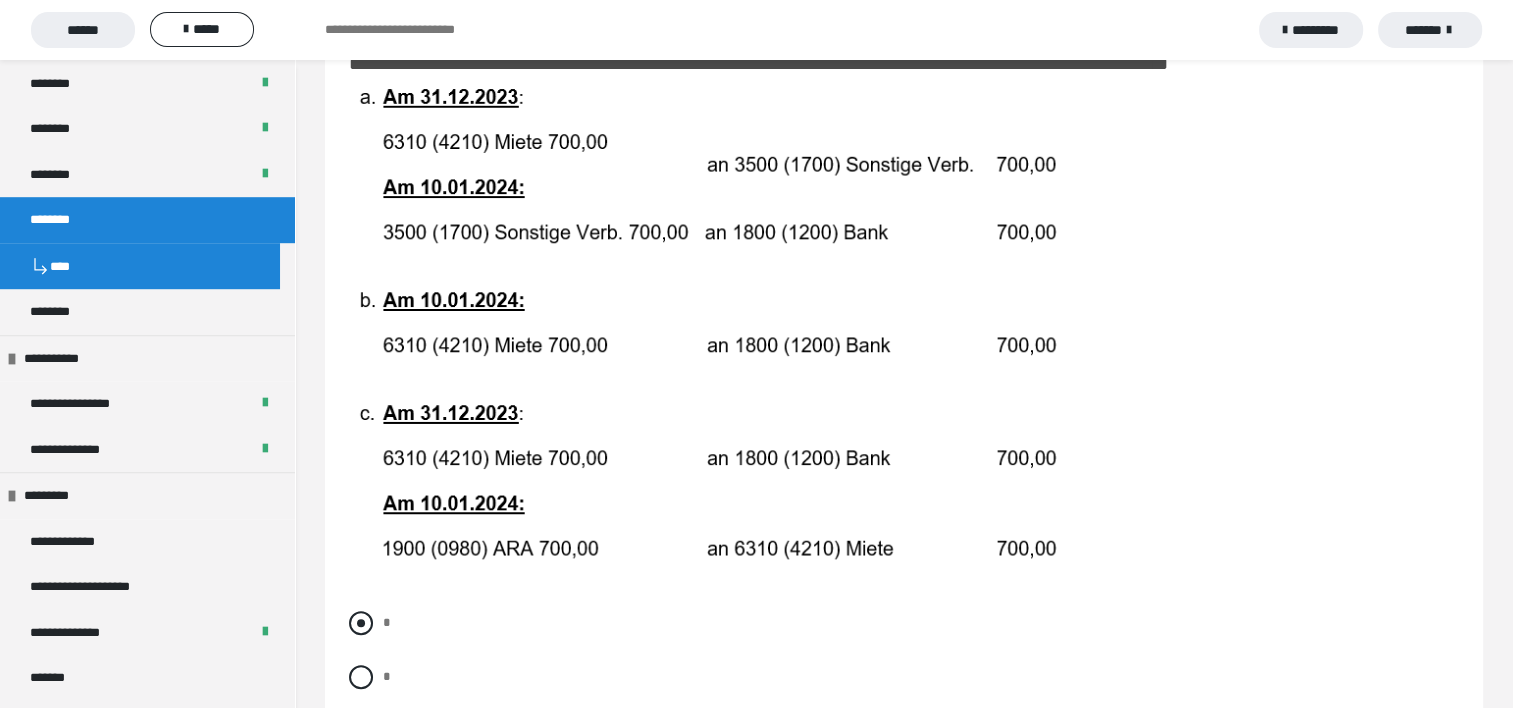 click at bounding box center (361, 623) 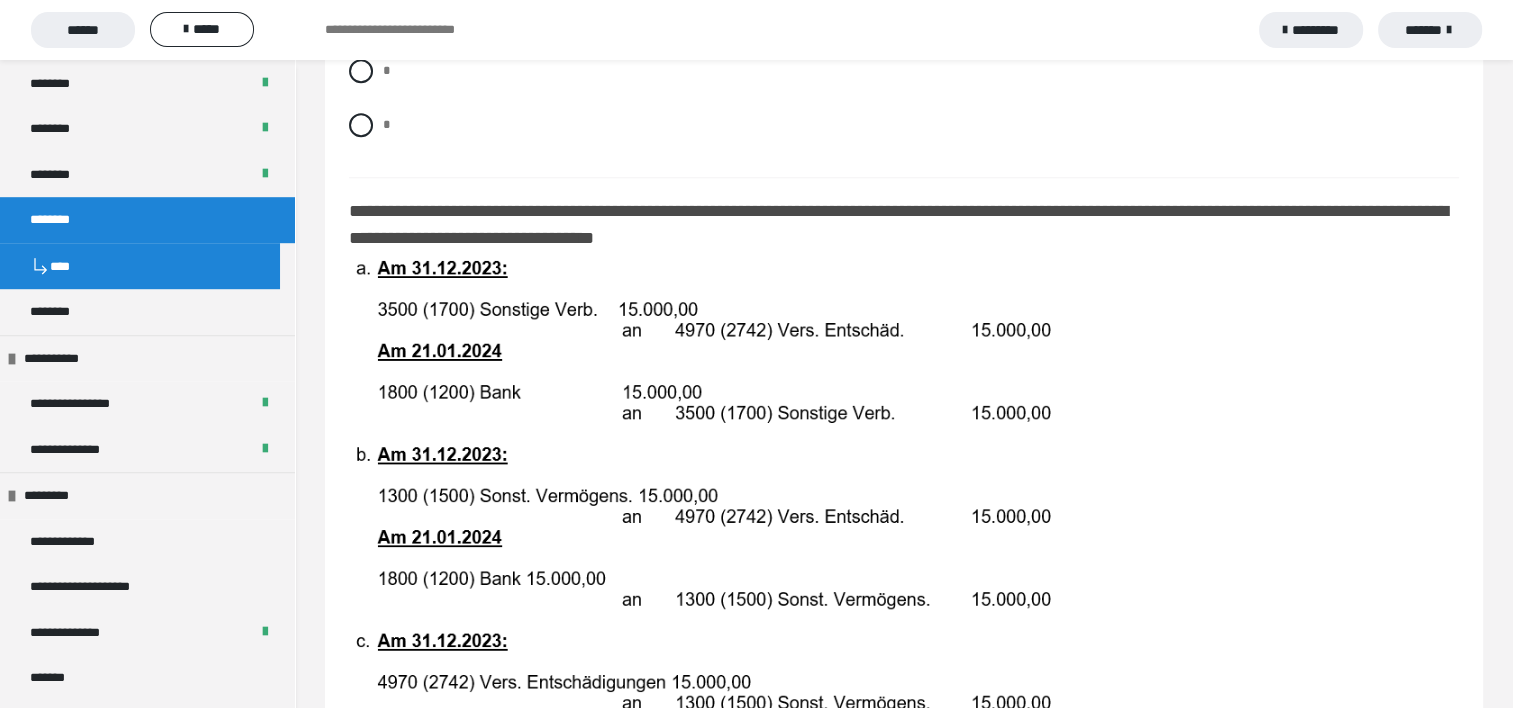 scroll, scrollTop: 1898, scrollLeft: 0, axis: vertical 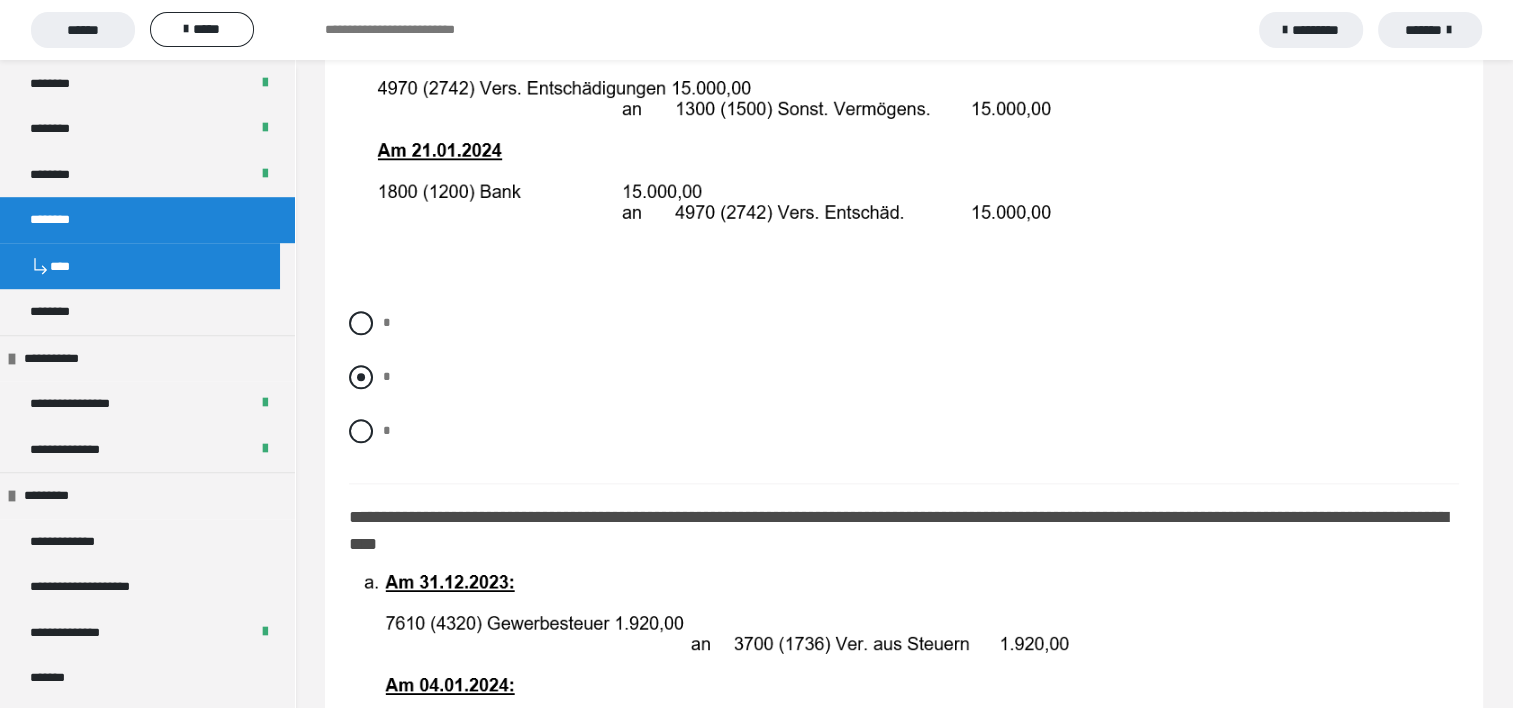 click on "*" at bounding box center [904, 377] 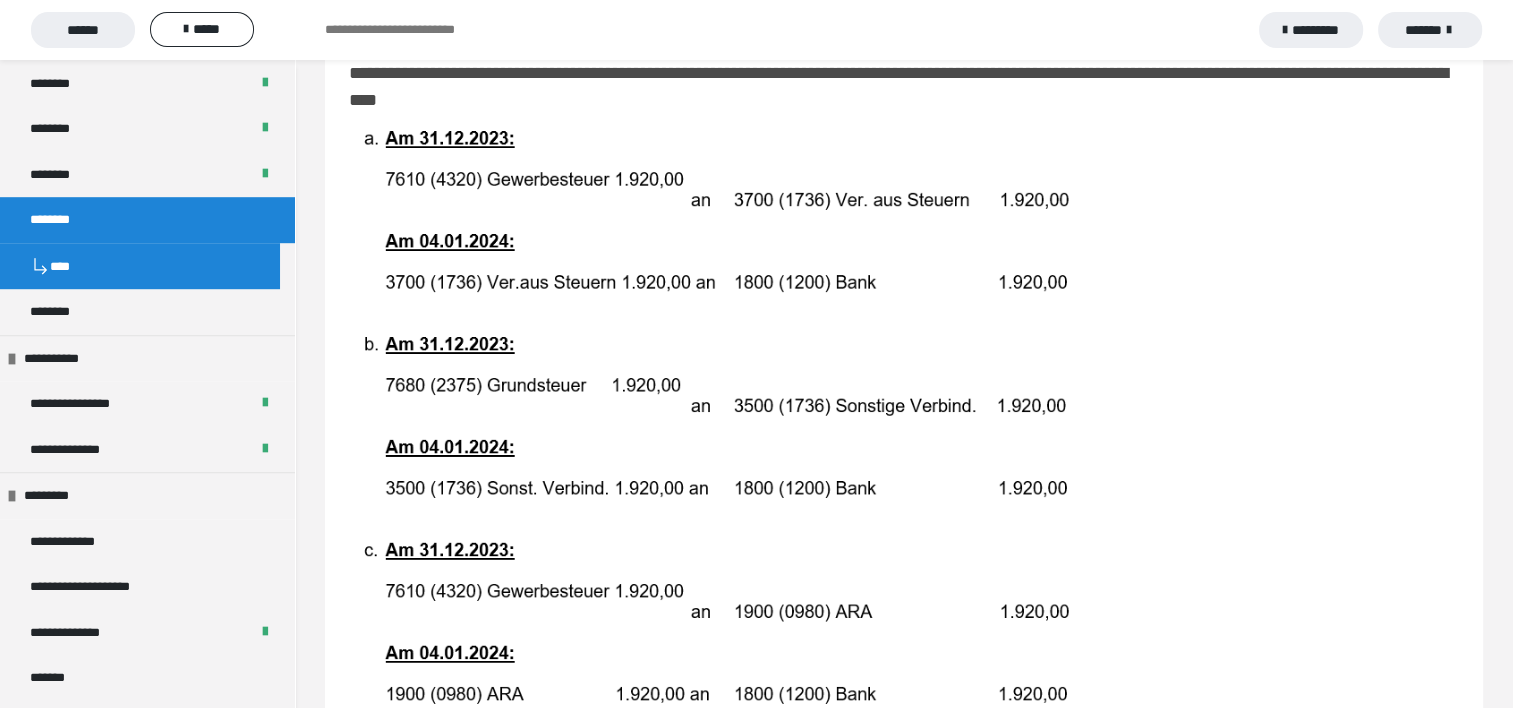 scroll, scrollTop: 2798, scrollLeft: 0, axis: vertical 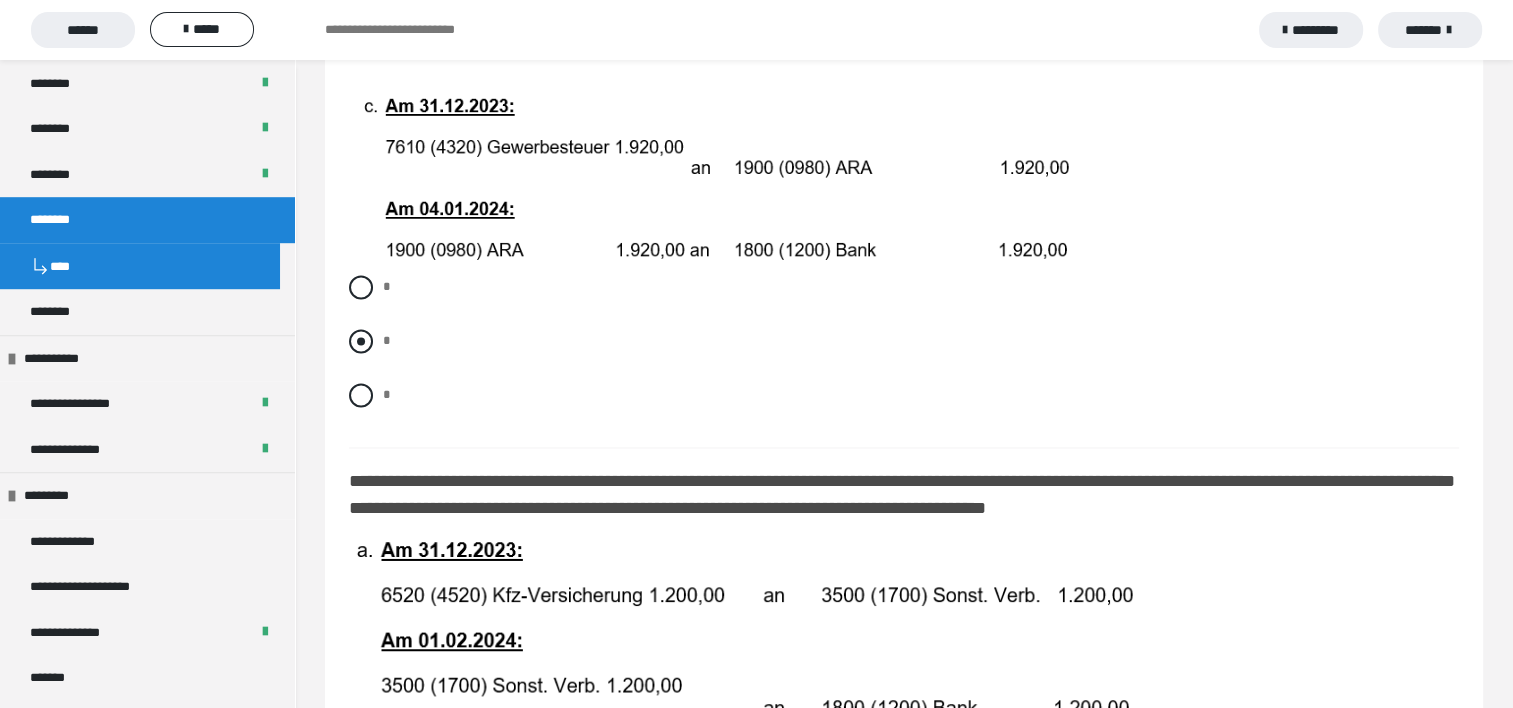 click on "*" at bounding box center (904, 341) 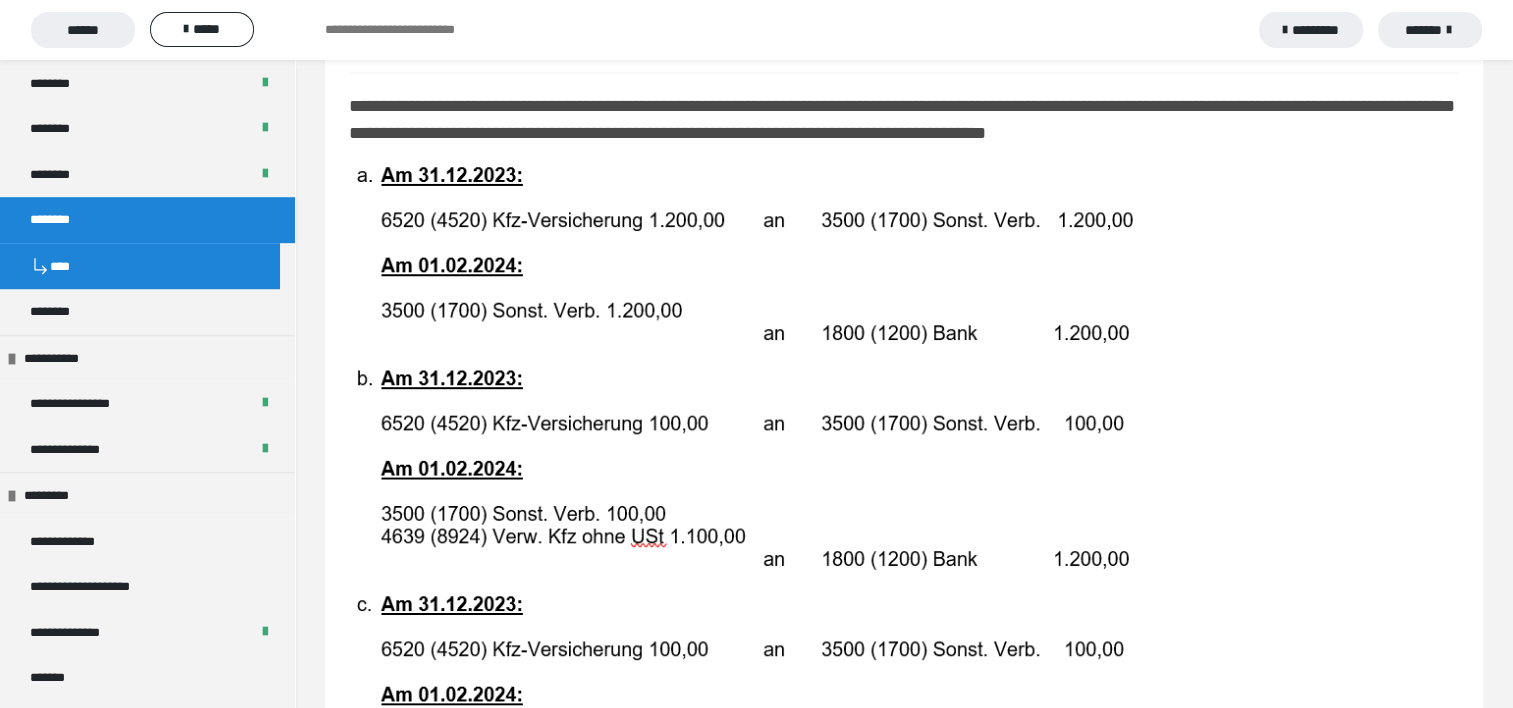 scroll, scrollTop: 3623, scrollLeft: 0, axis: vertical 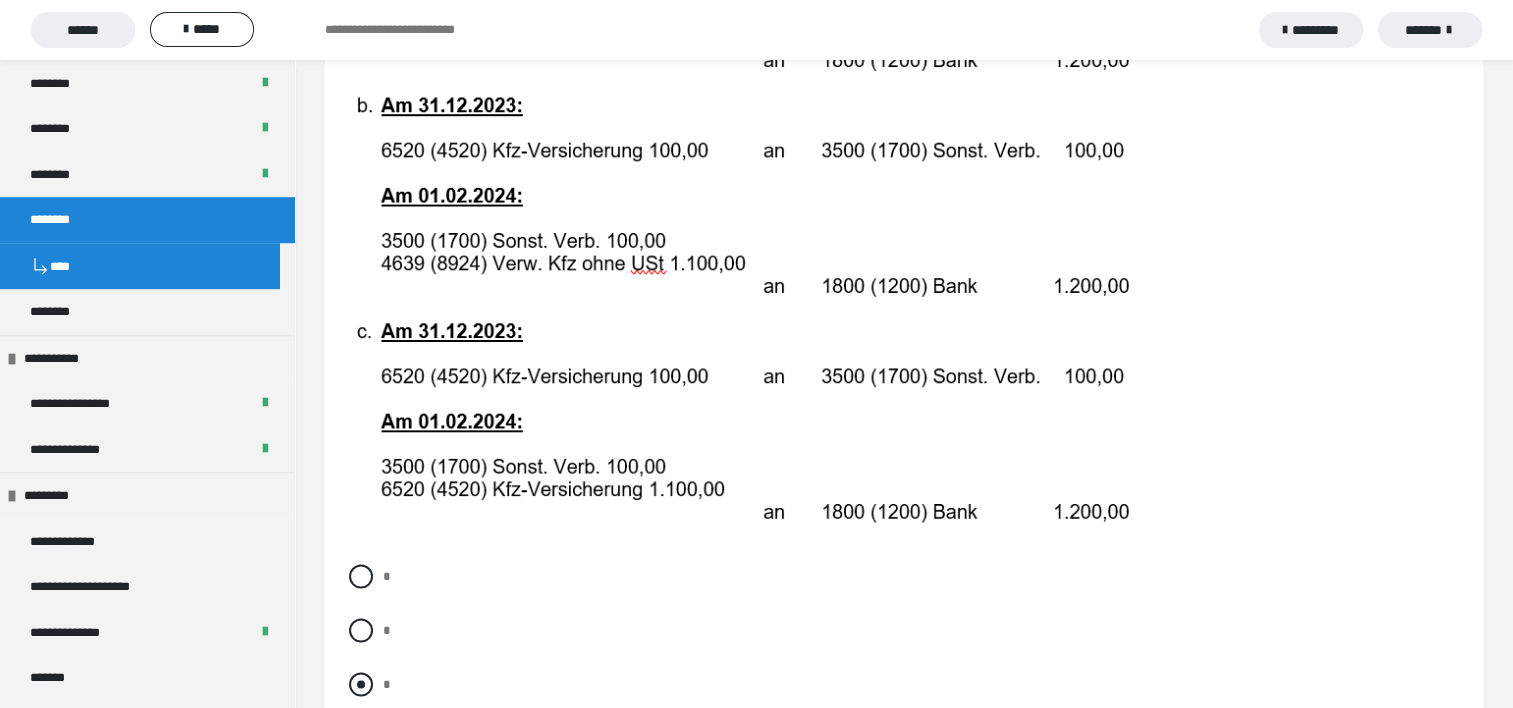 click at bounding box center [361, 685] 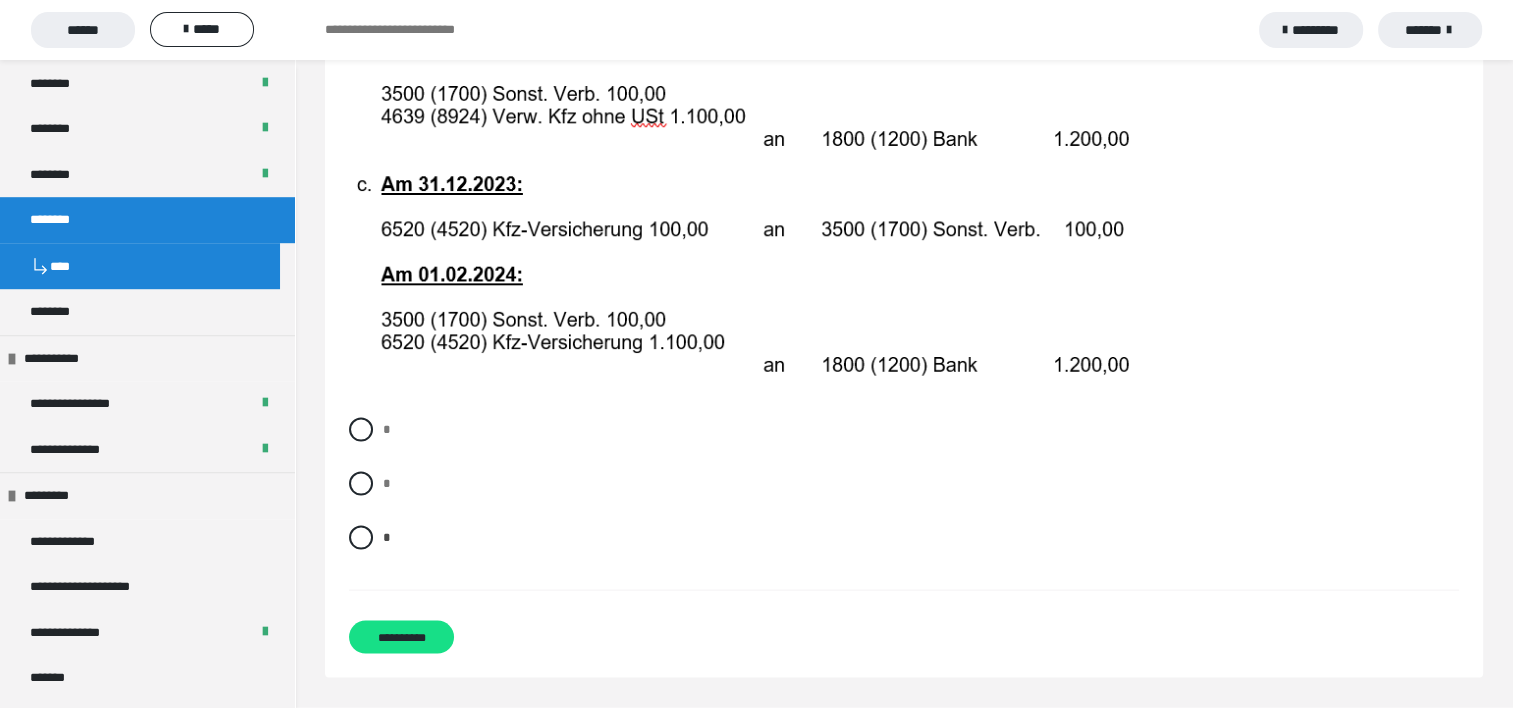 scroll, scrollTop: 4061, scrollLeft: 0, axis: vertical 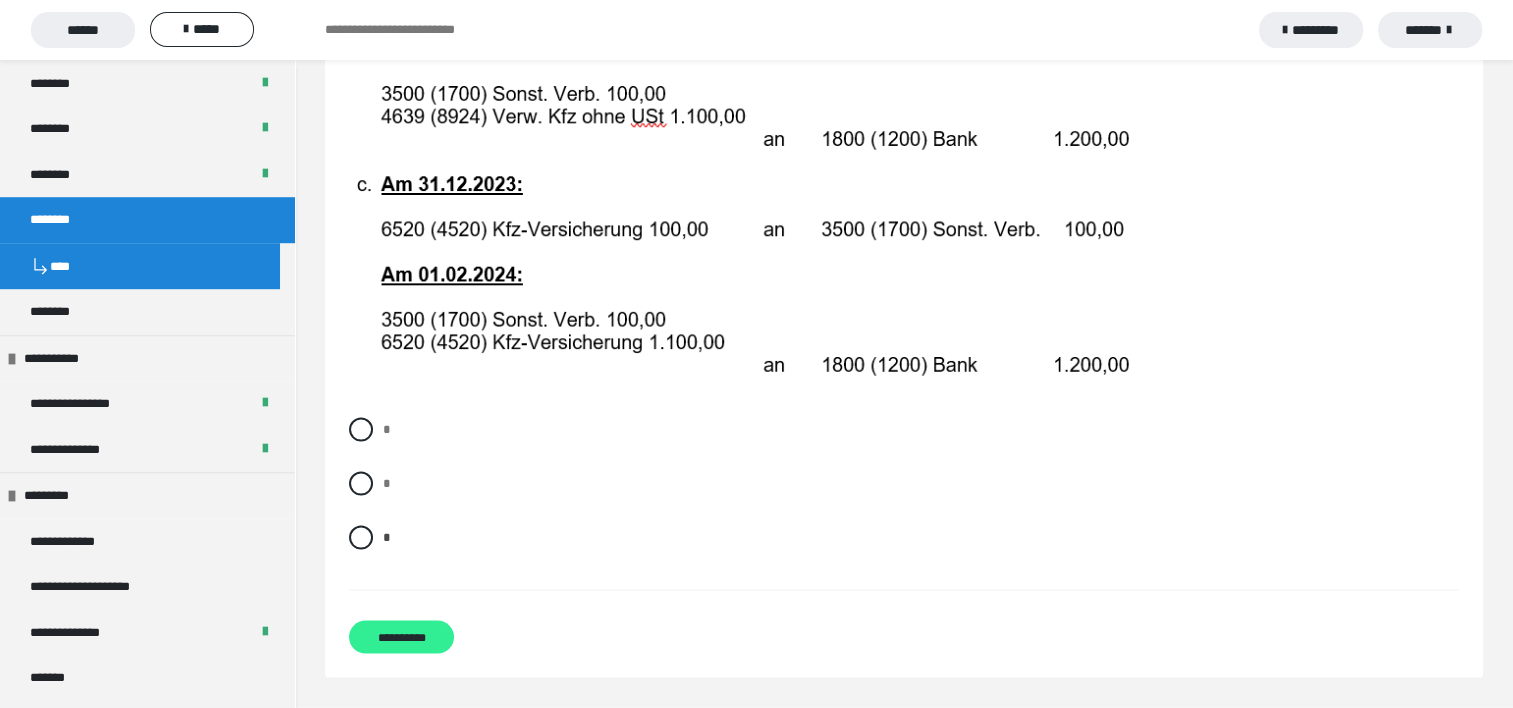click on "**********" at bounding box center (401, 637) 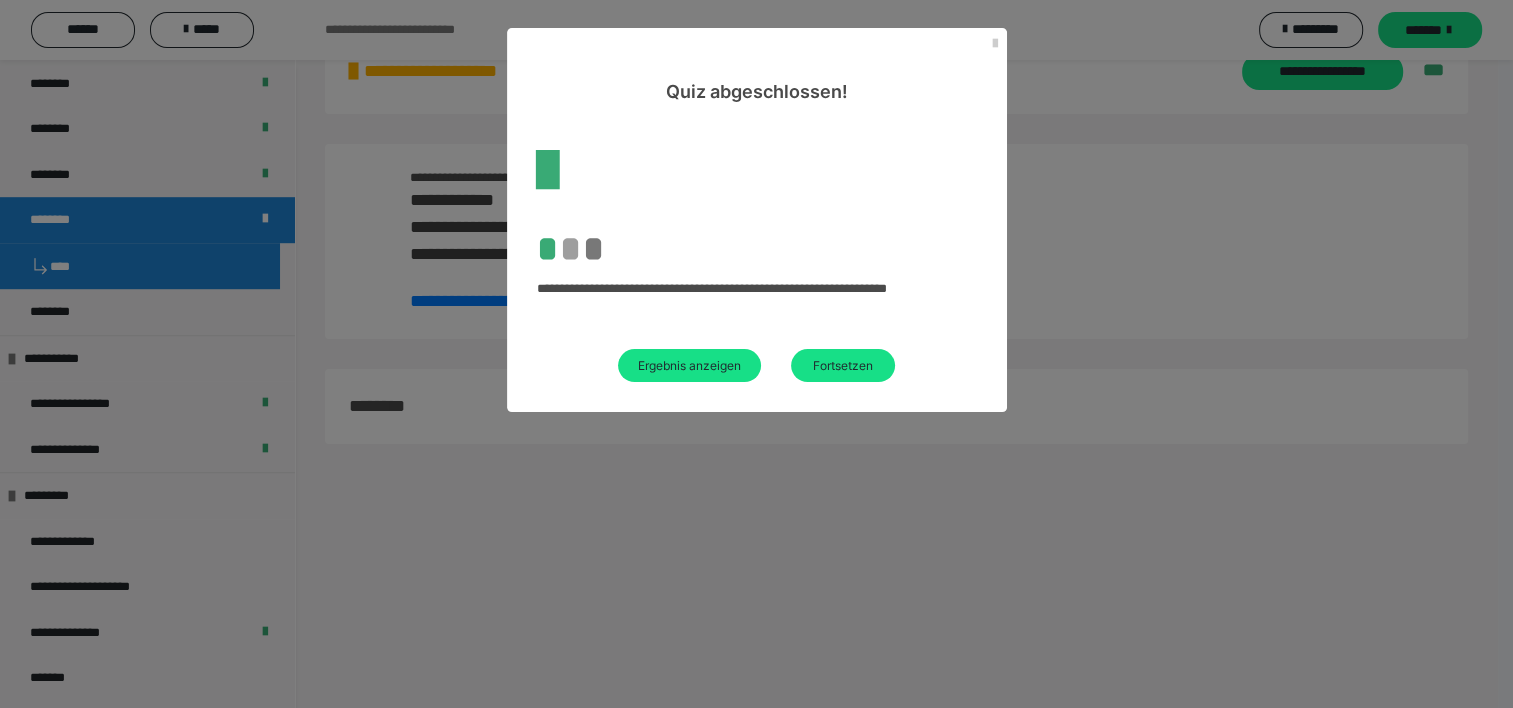 scroll, scrollTop: 3469, scrollLeft: 0, axis: vertical 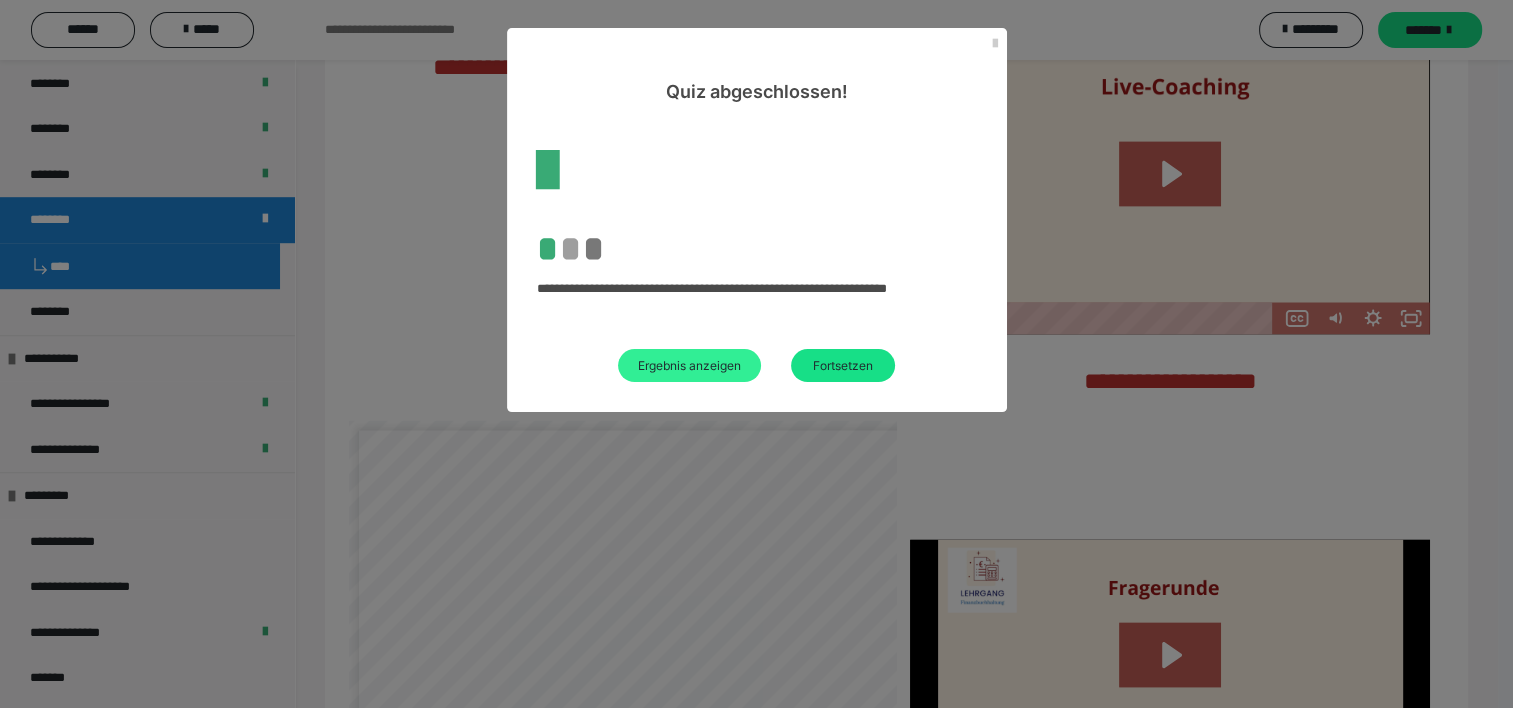 click on "Ergebnis anzeigen" at bounding box center (689, 365) 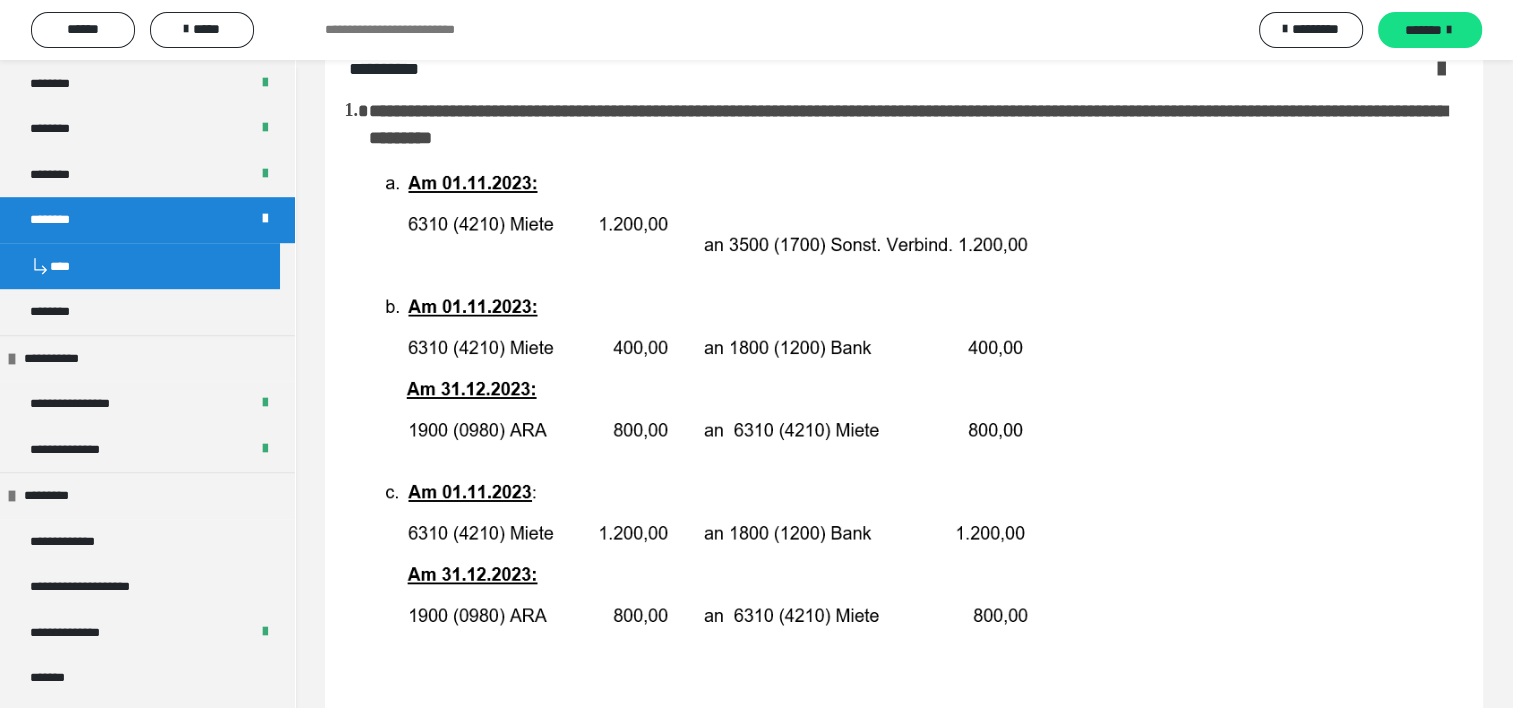 scroll, scrollTop: 0, scrollLeft: 0, axis: both 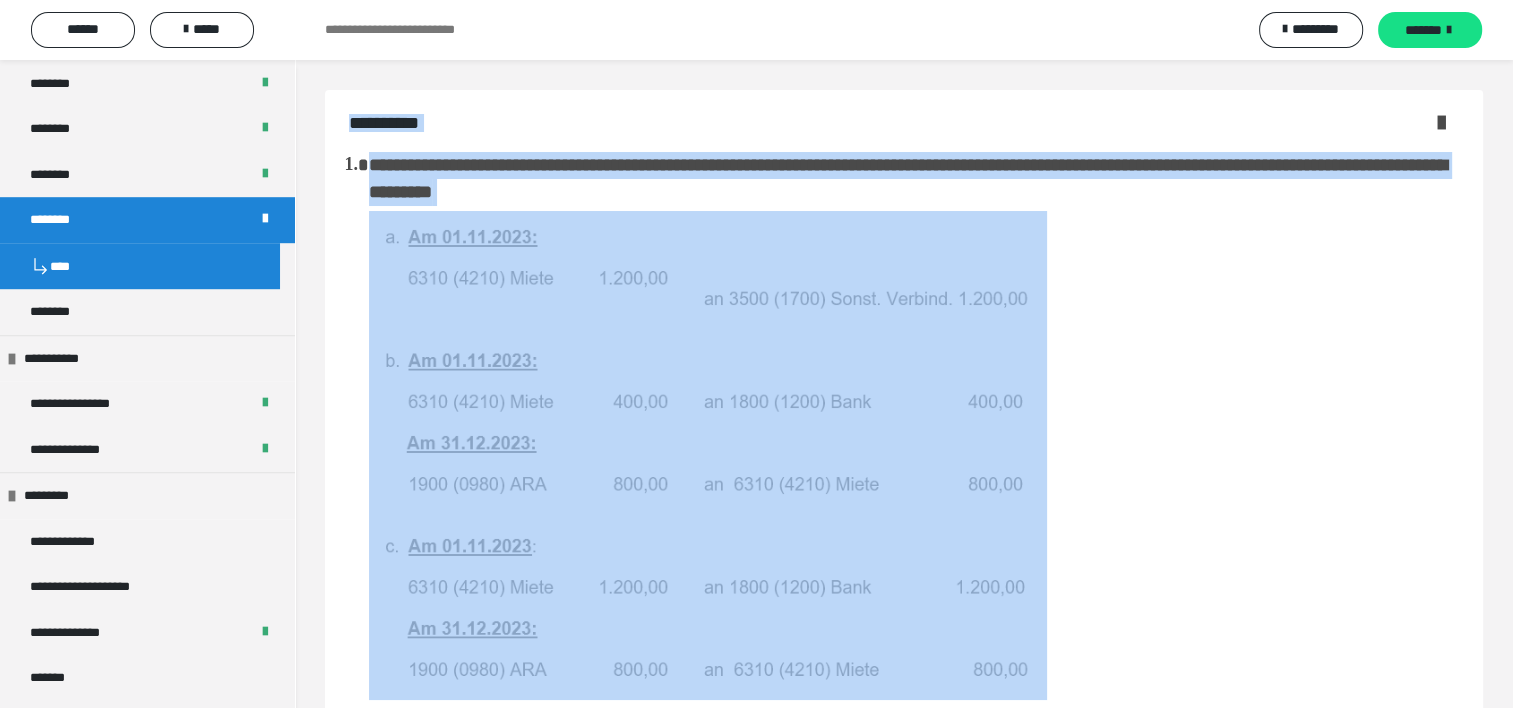 drag, startPoint x: 348, startPoint y: 111, endPoint x: 612, endPoint y: 643, distance: 593.90234 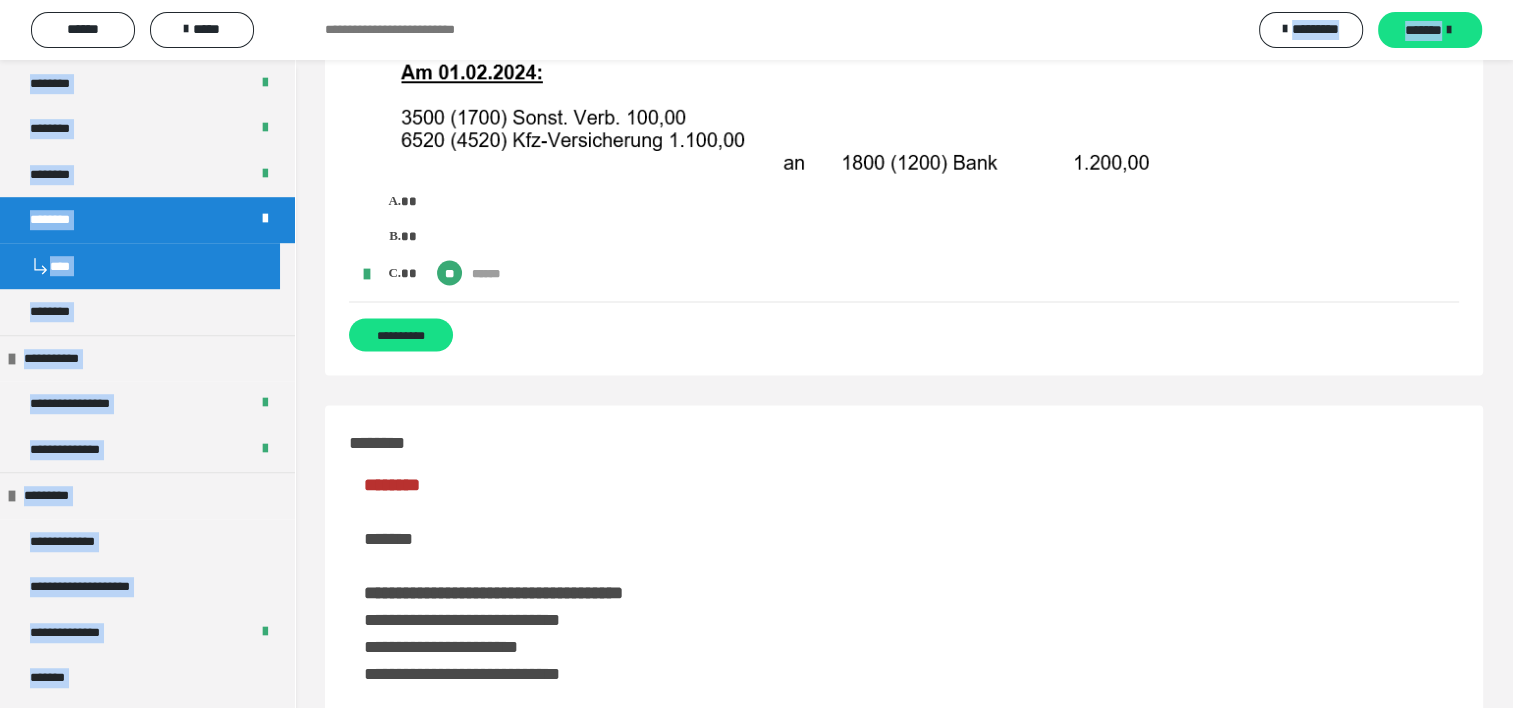 scroll, scrollTop: 3737, scrollLeft: 0, axis: vertical 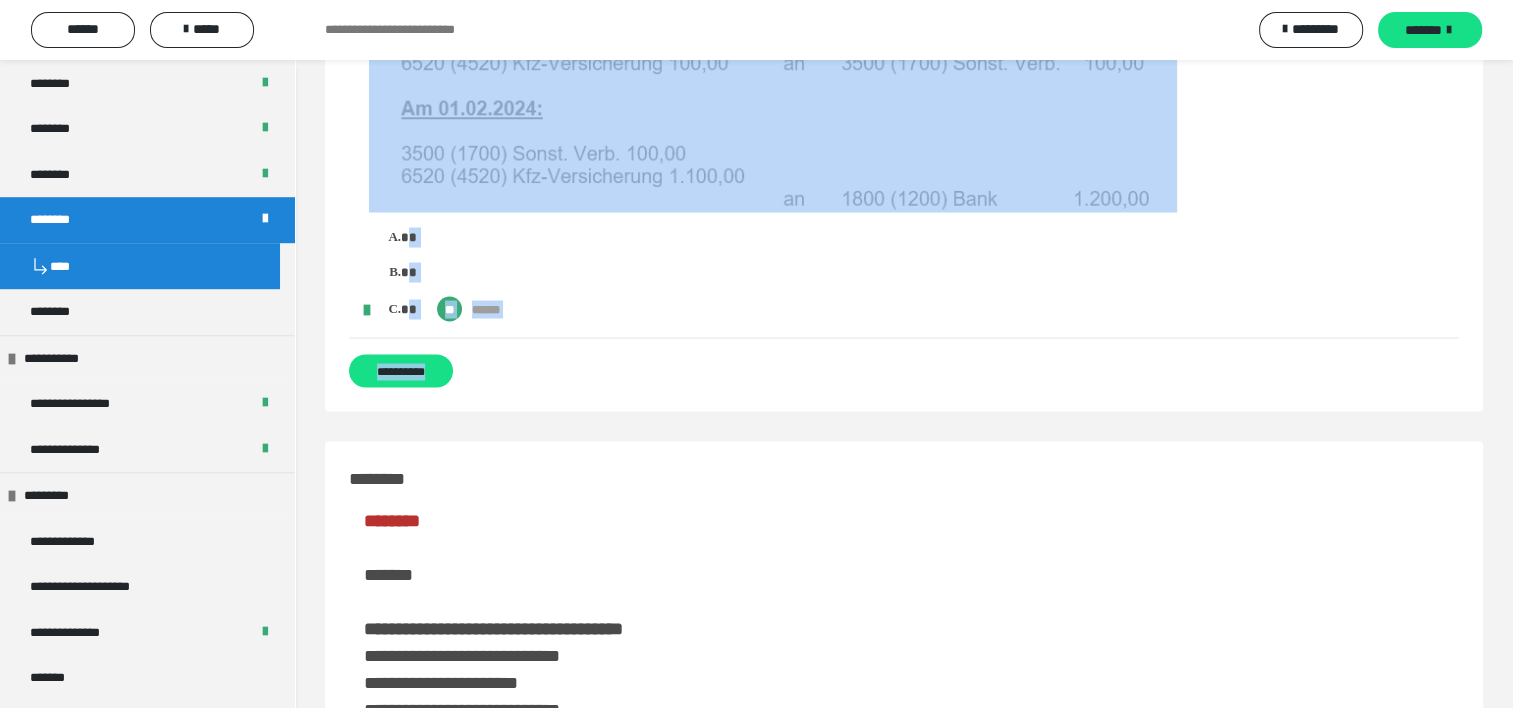 drag, startPoint x: 348, startPoint y: 122, endPoint x: 801, endPoint y: 398, distance: 530.45734 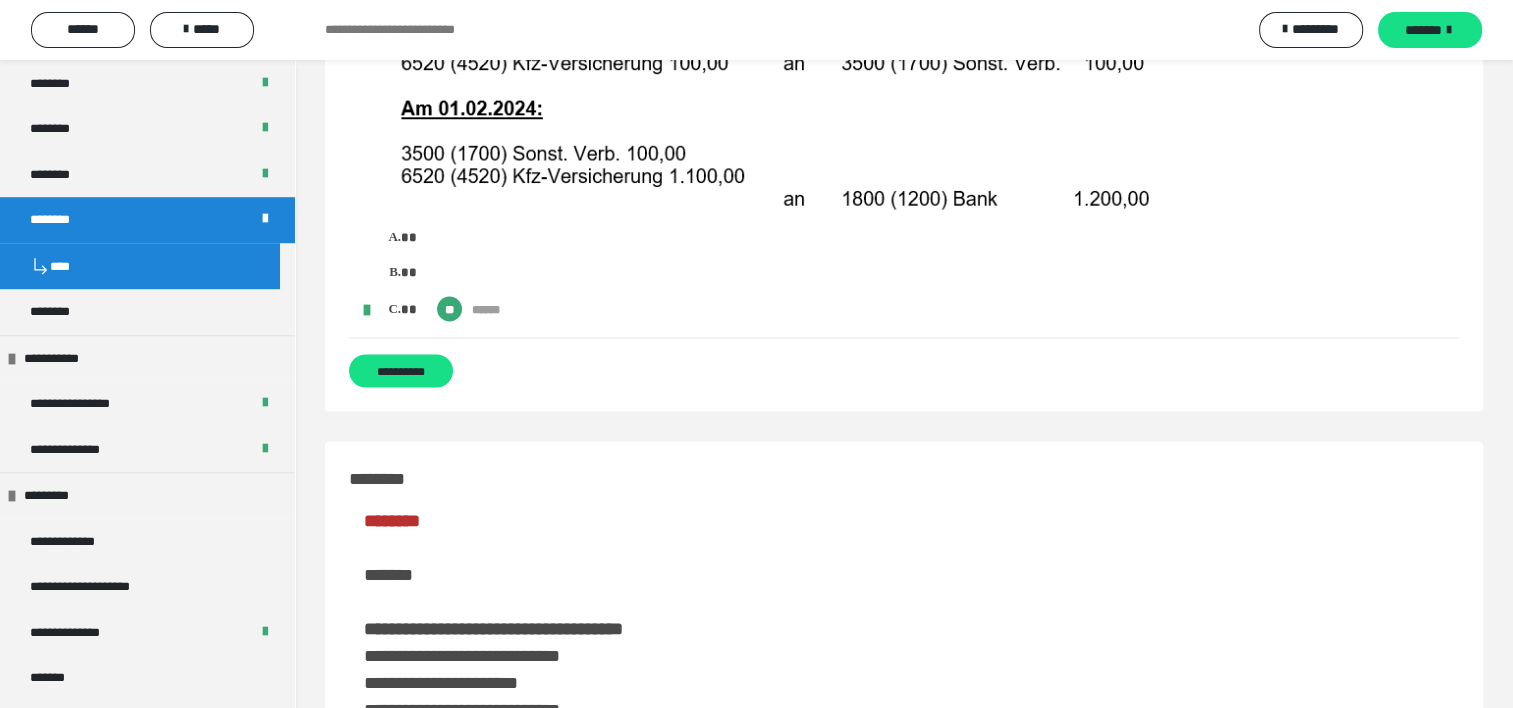 click on "**********" at bounding box center (904, -1618) 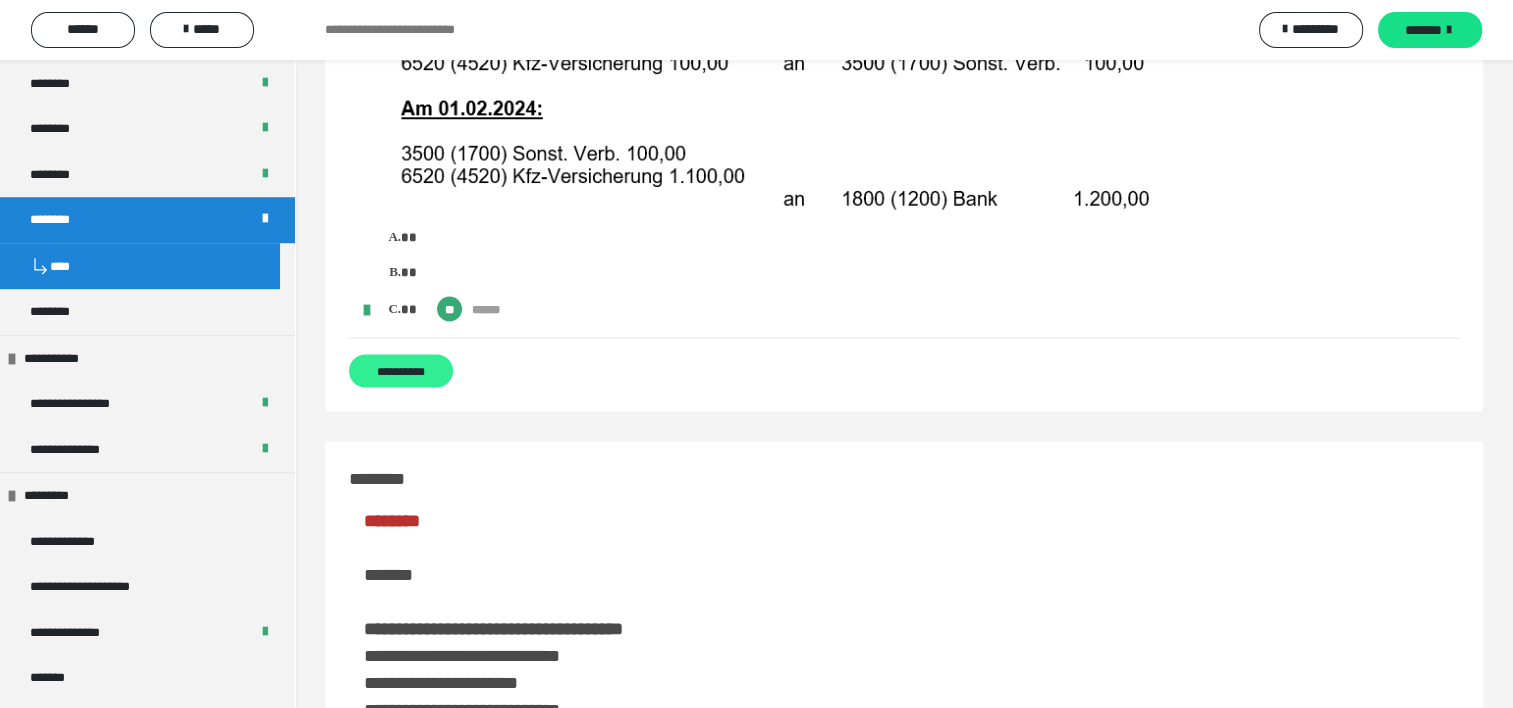 click on "**********" at bounding box center (401, 370) 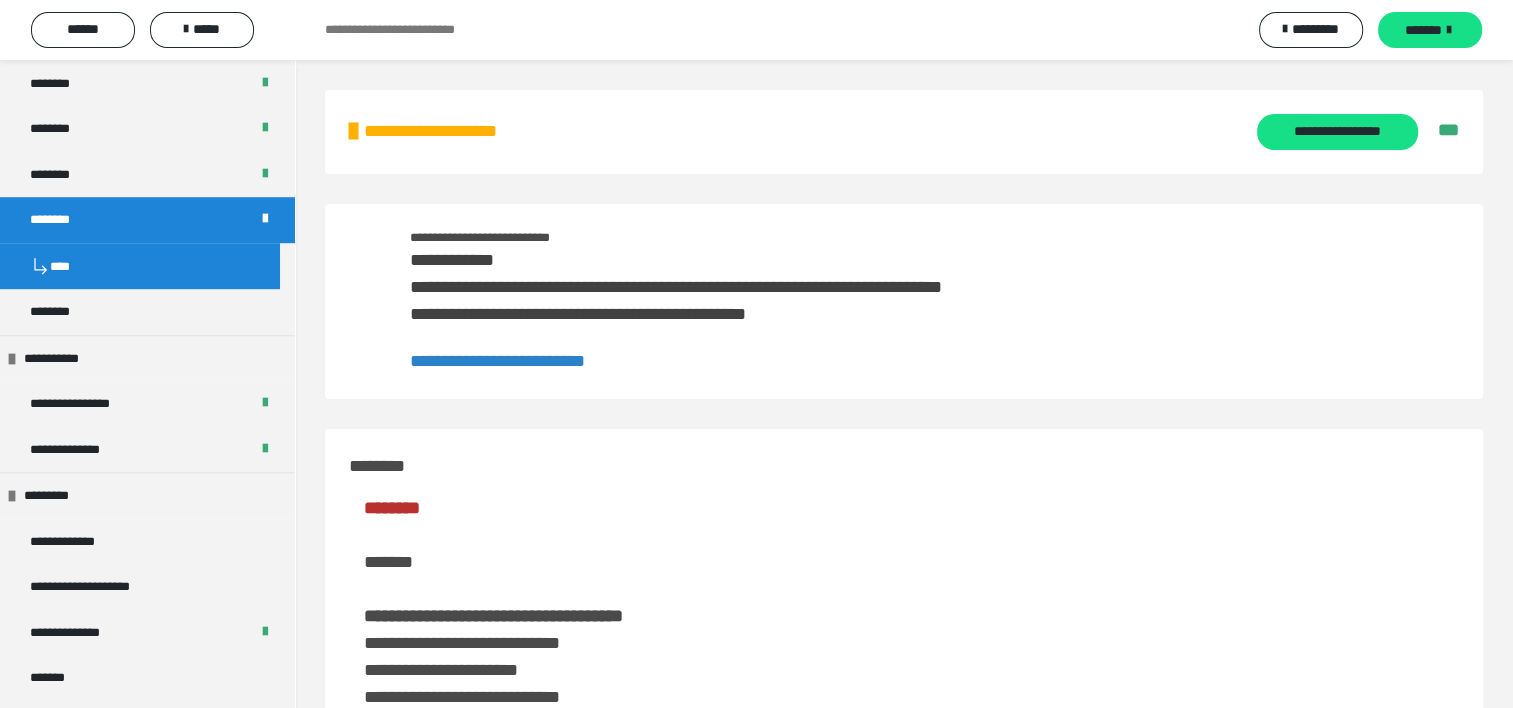 click on "**********" at bounding box center [497, 361] 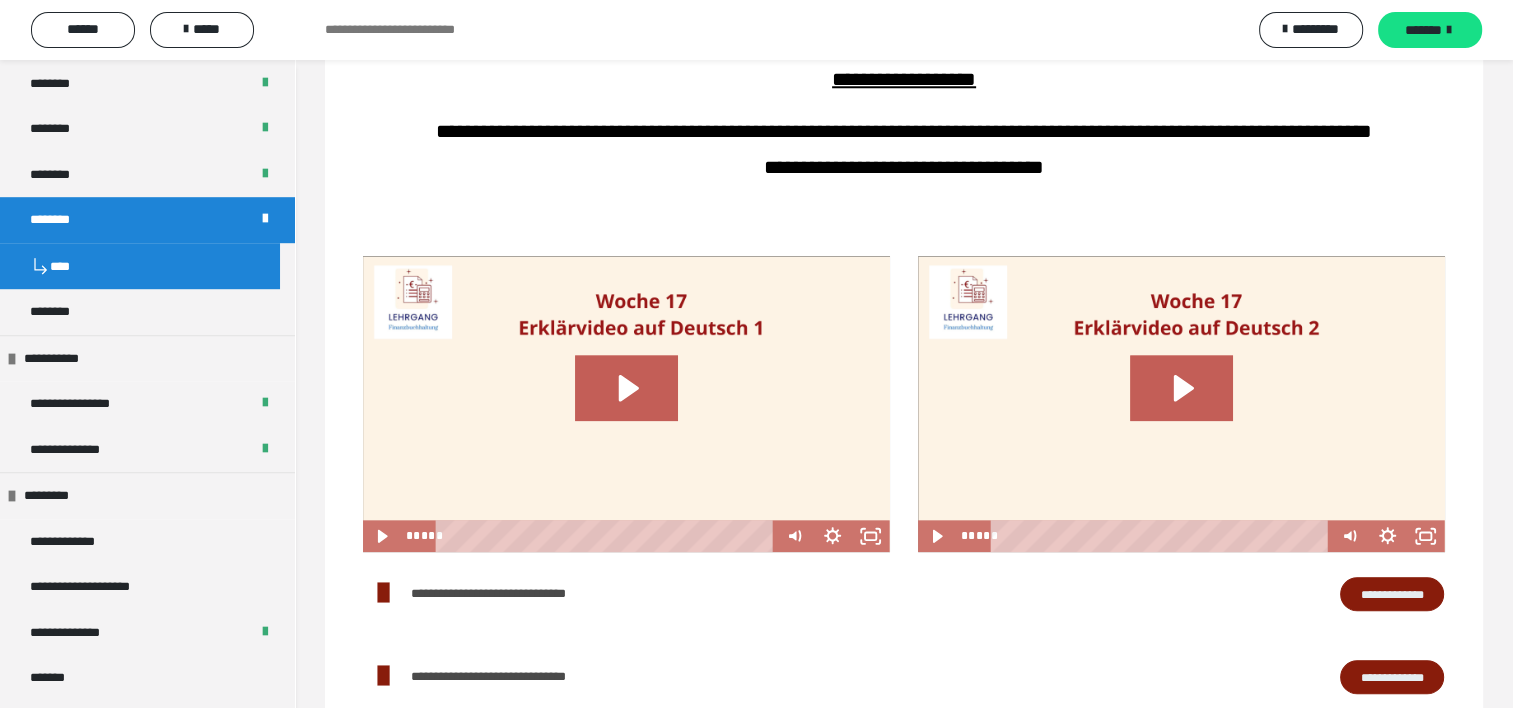 scroll, scrollTop: 1500, scrollLeft: 0, axis: vertical 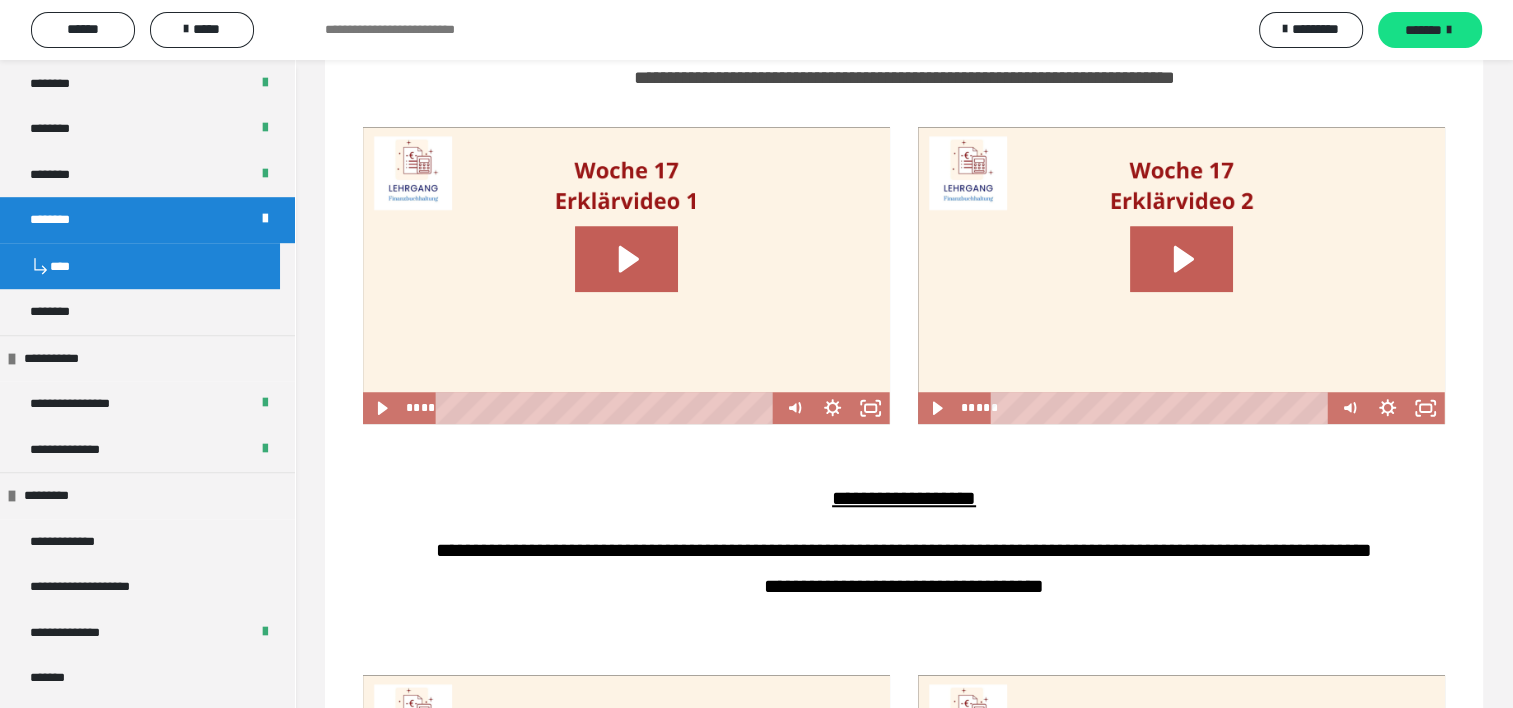 click on "**********" at bounding box center [904, 549] 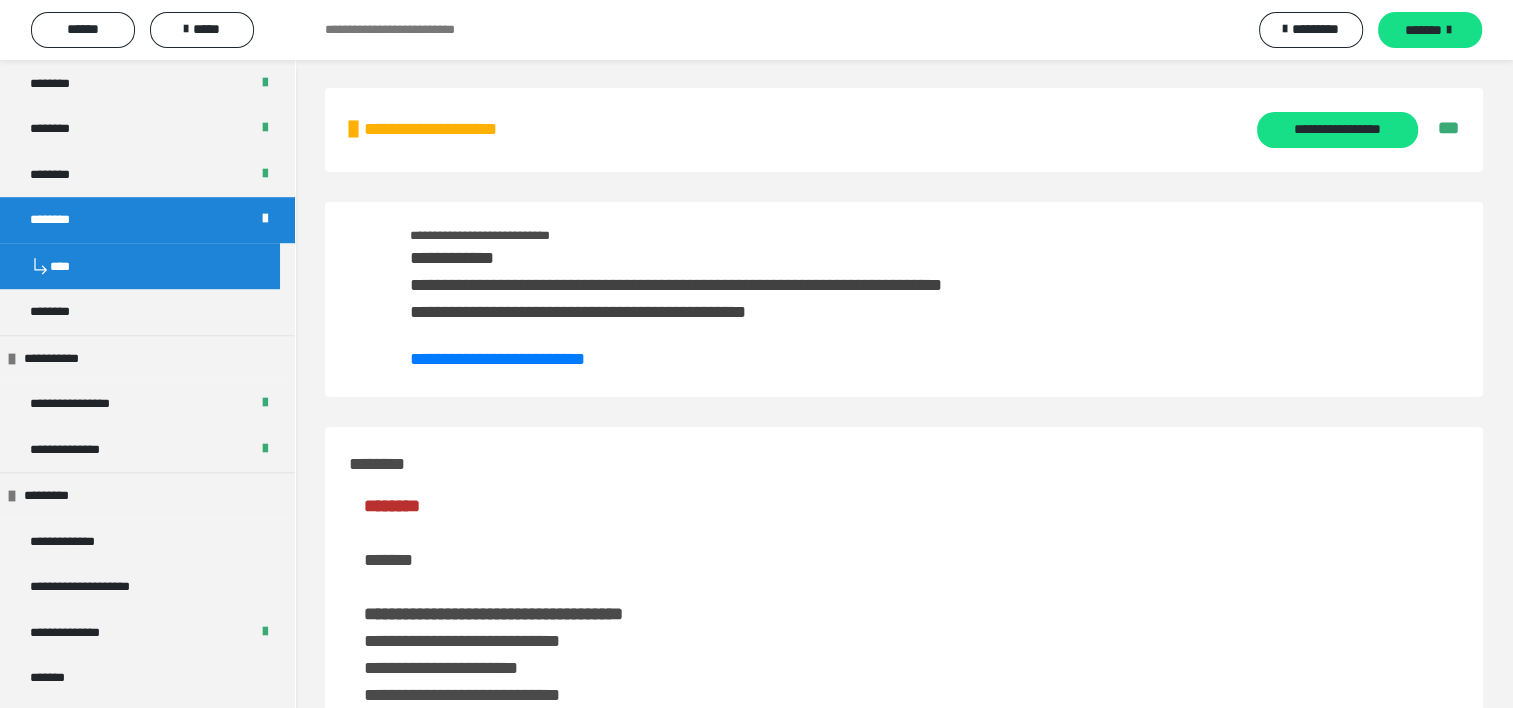 scroll, scrollTop: 0, scrollLeft: 0, axis: both 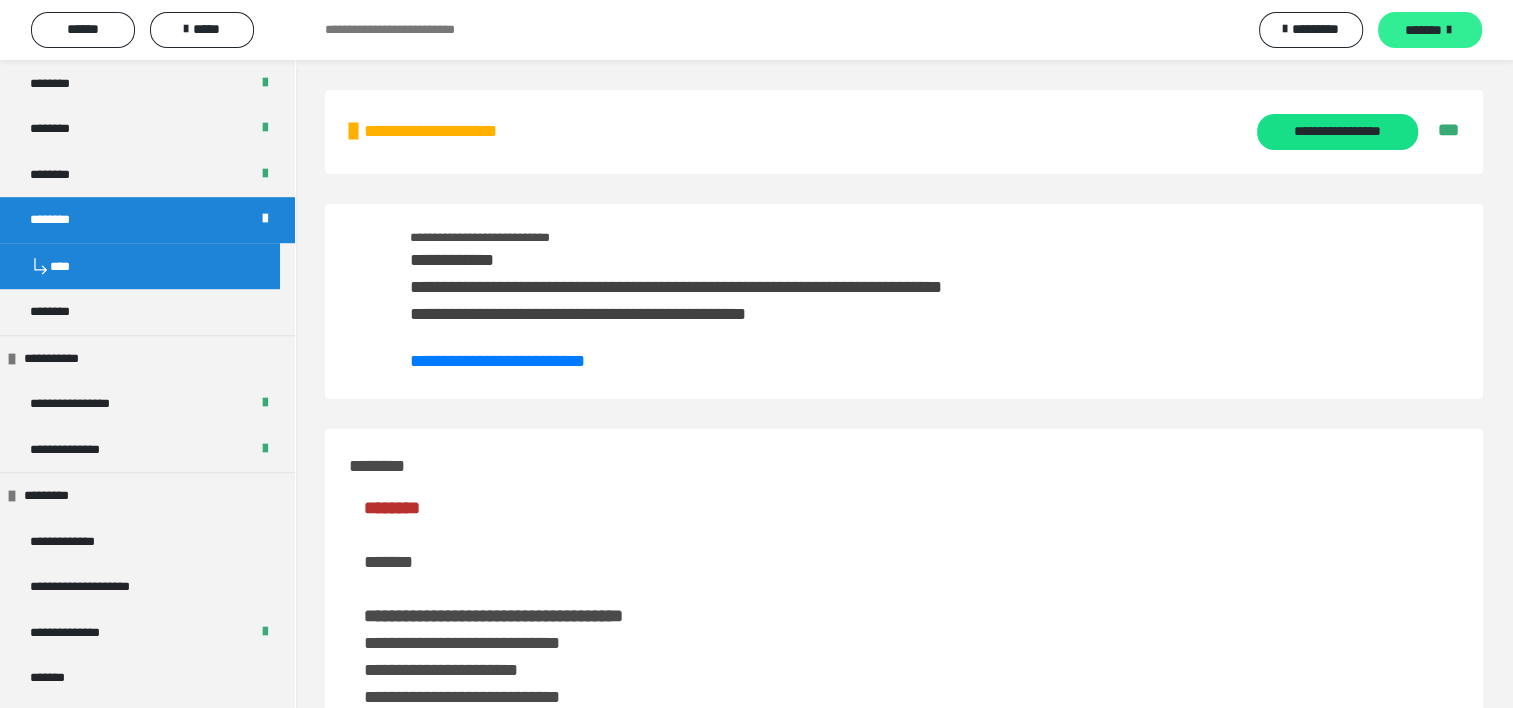 click on "*******" at bounding box center [1430, 30] 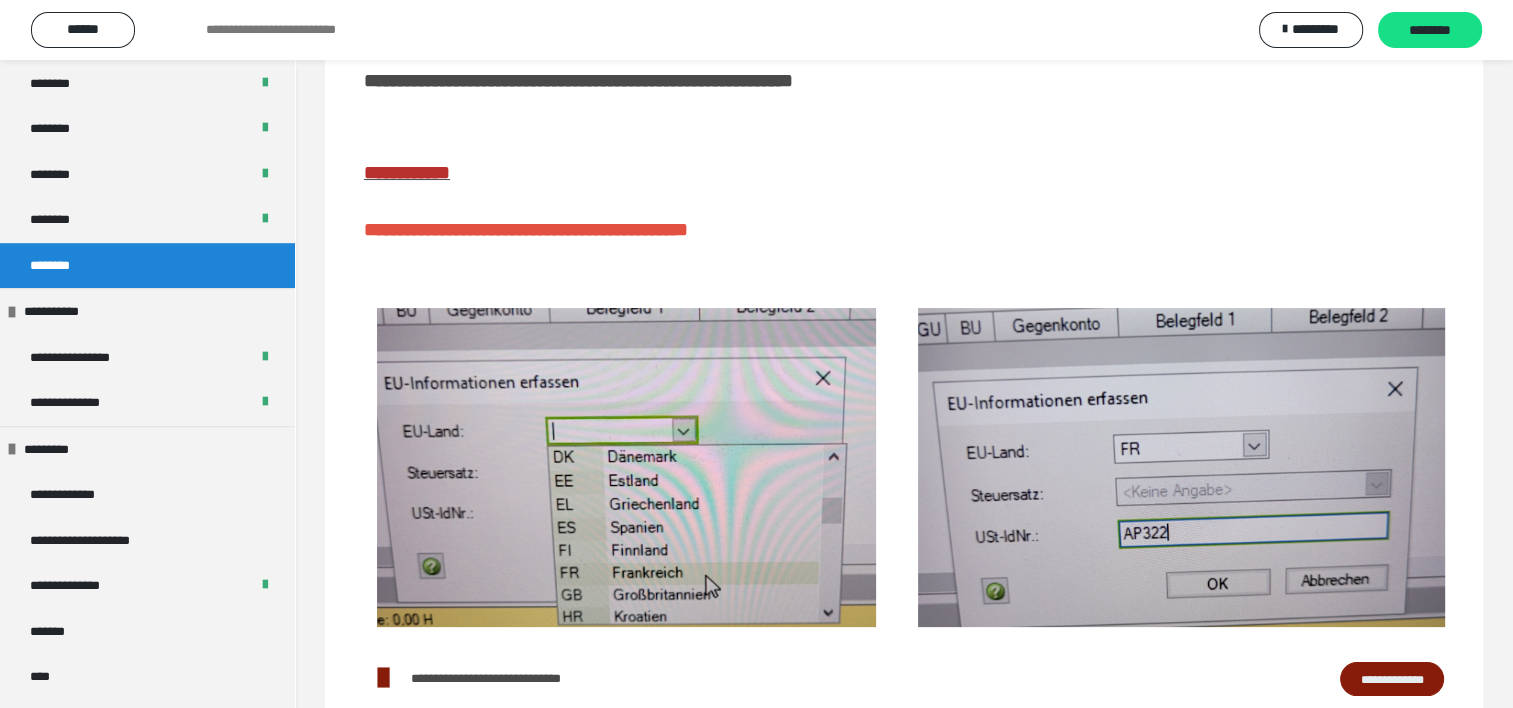 scroll, scrollTop: 300, scrollLeft: 0, axis: vertical 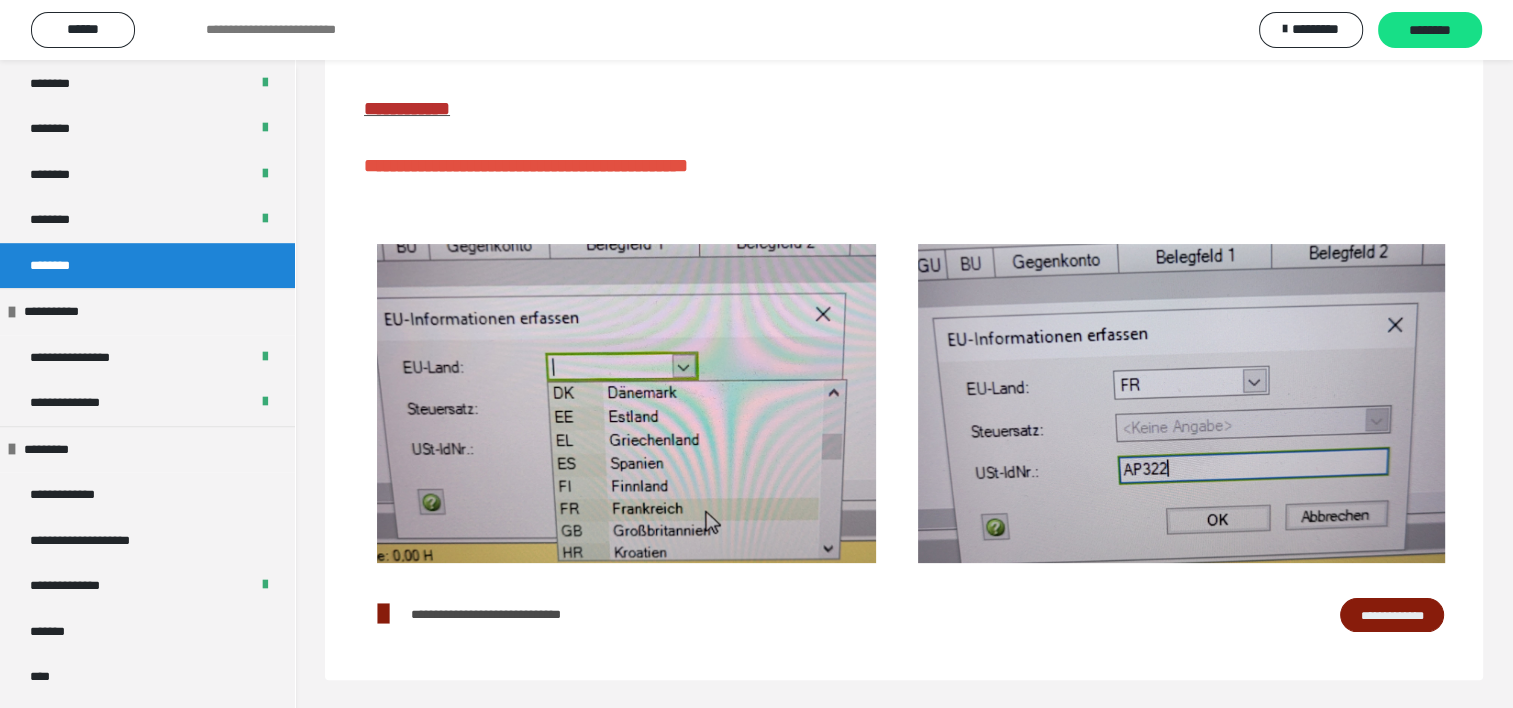 click on "**********" at bounding box center (904, 614) 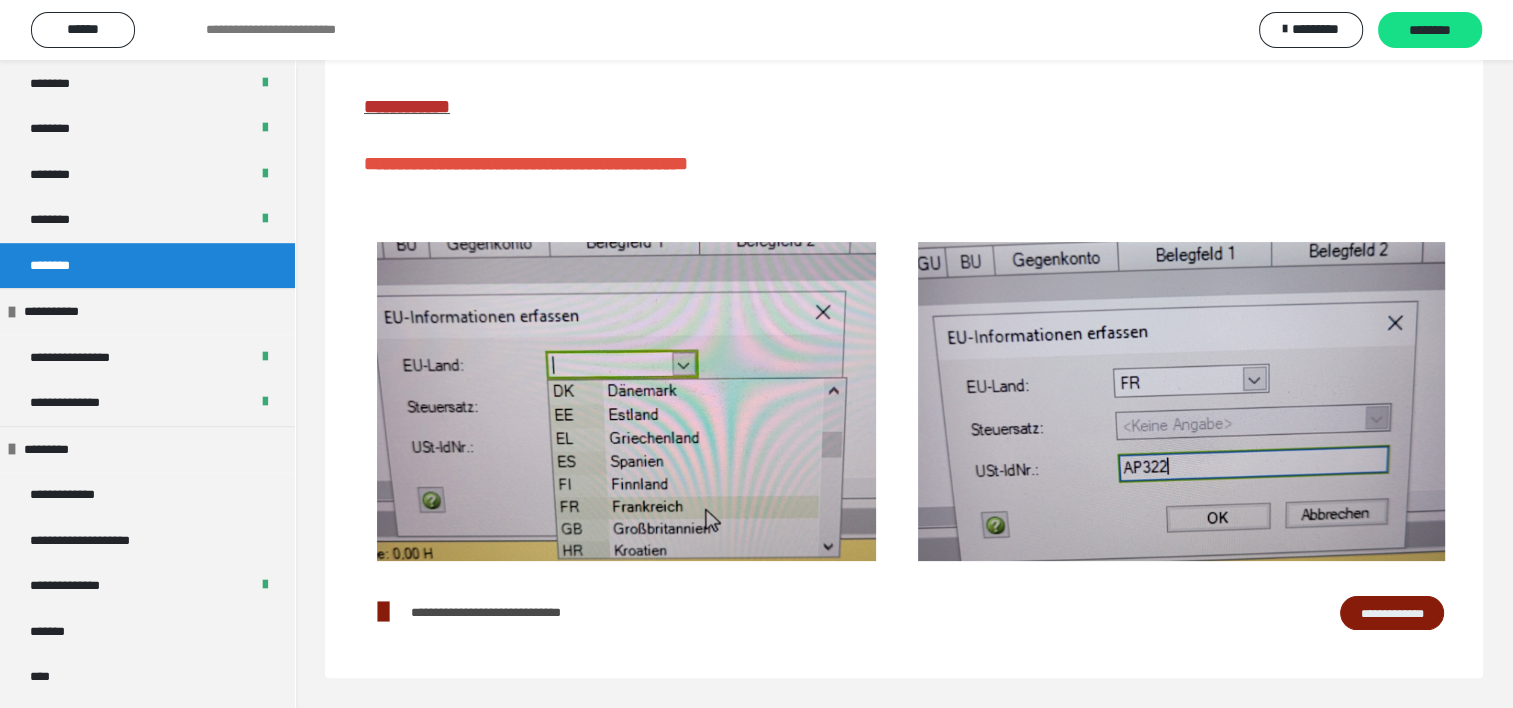 click at bounding box center [627, 401] 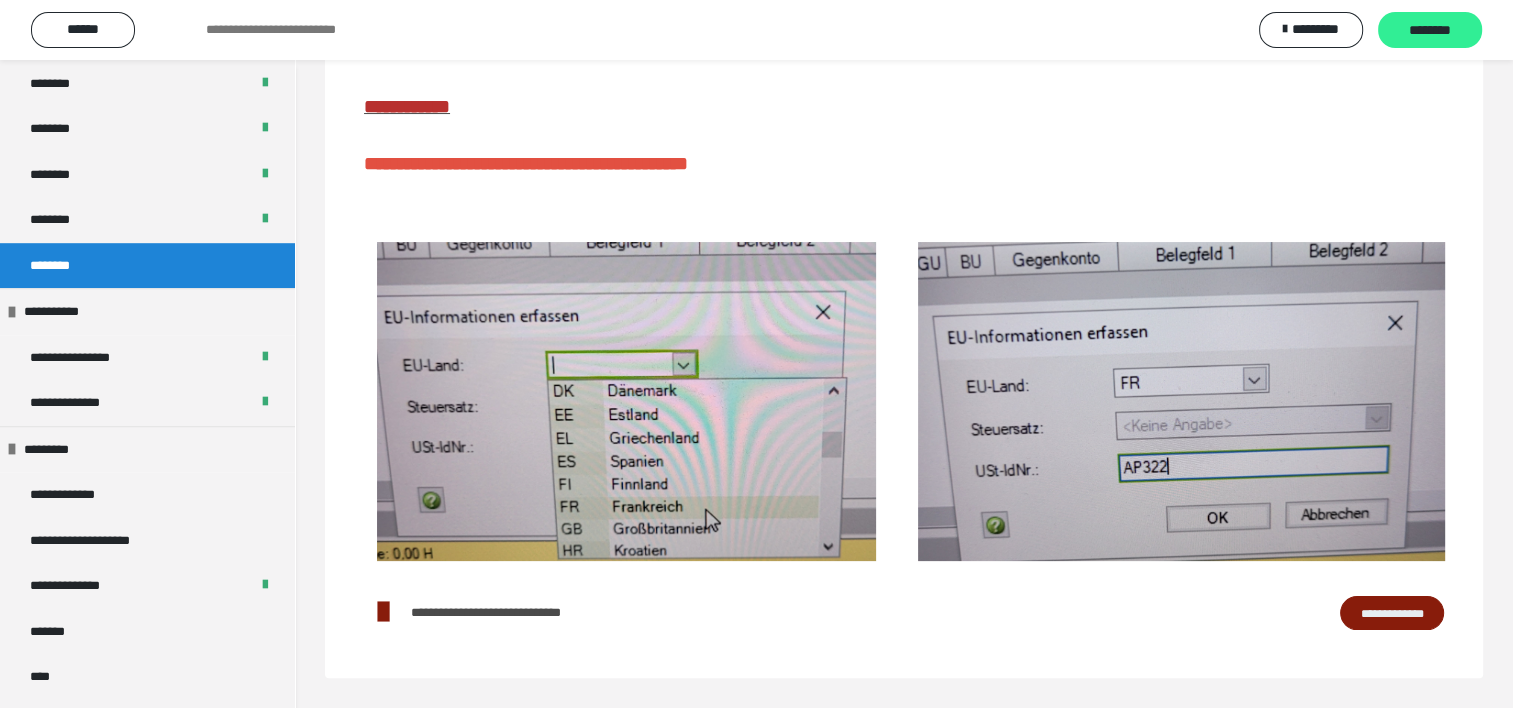 click on "********" at bounding box center (1430, 31) 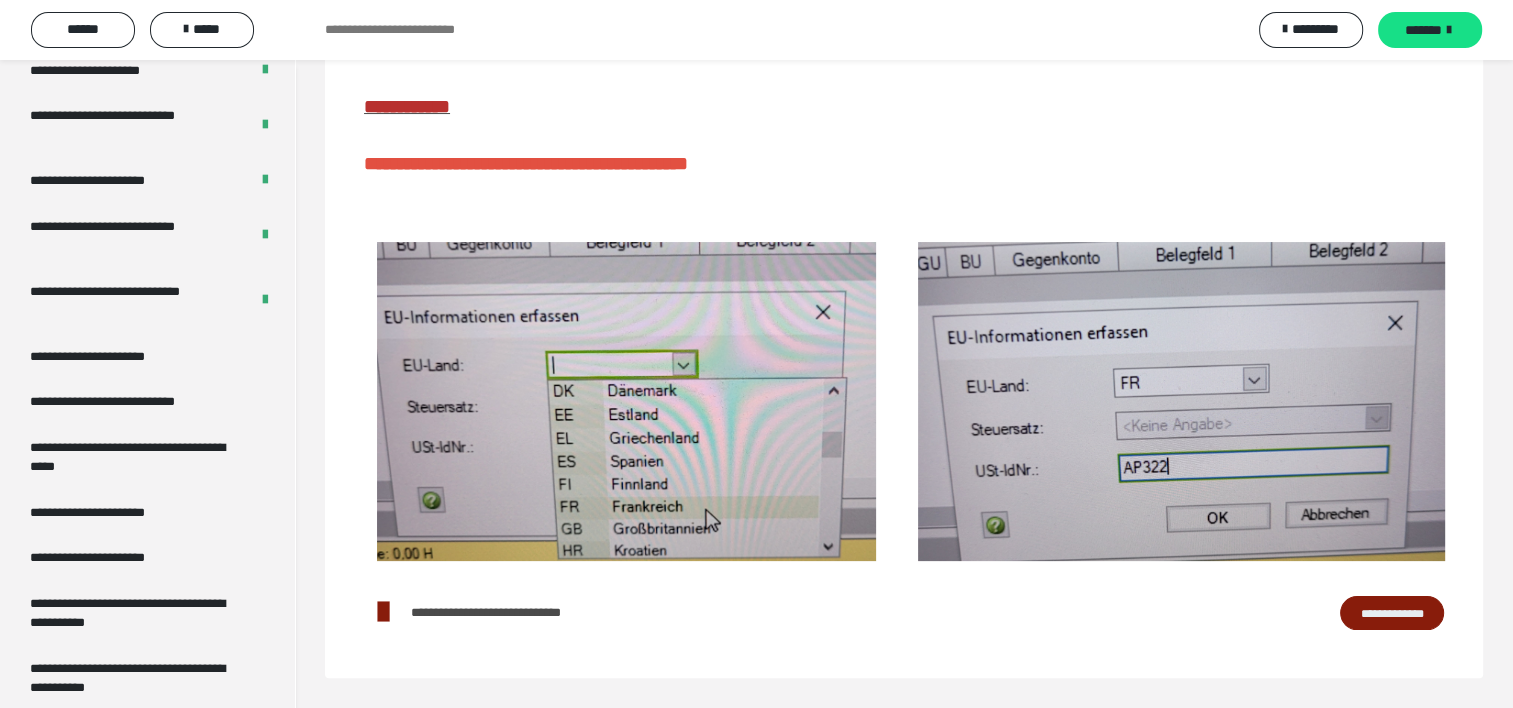 scroll, scrollTop: 3829, scrollLeft: 0, axis: vertical 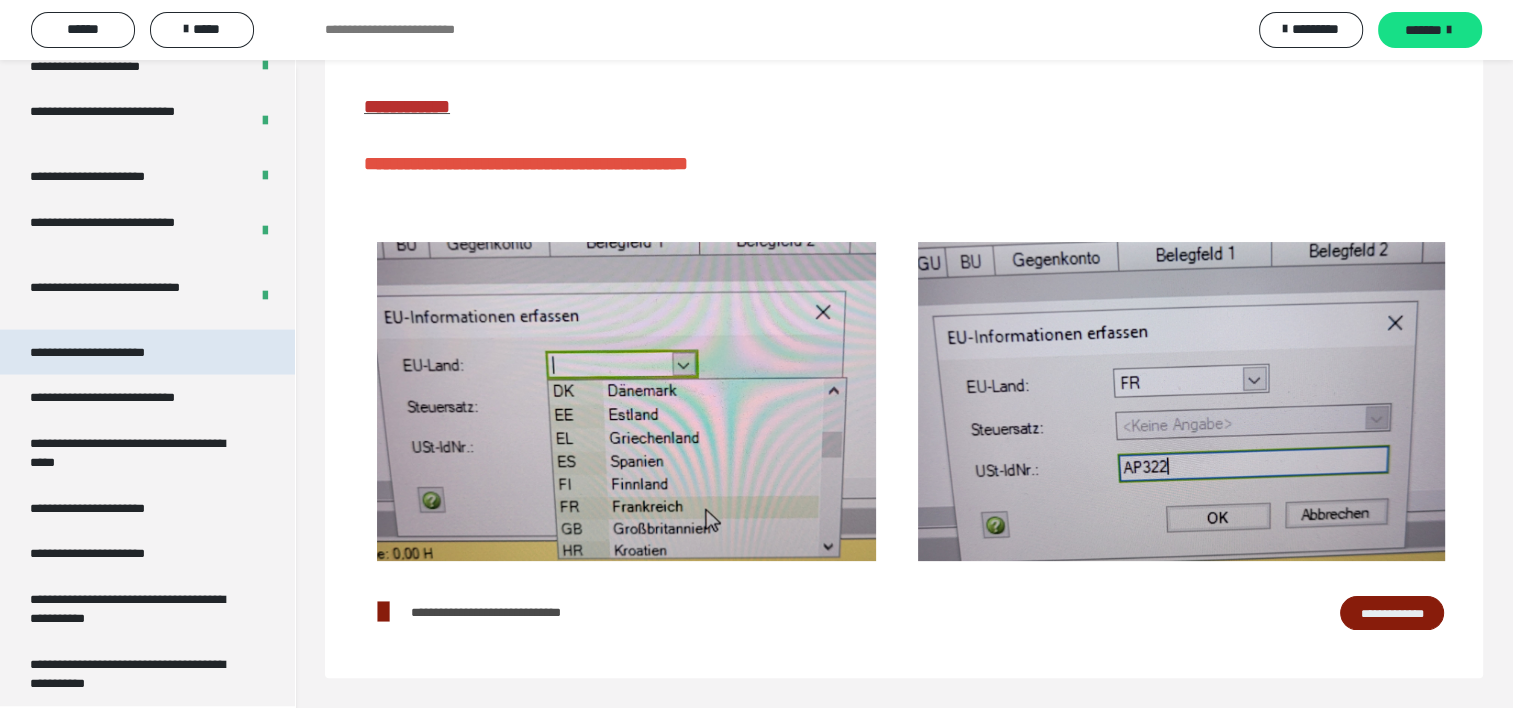 click on "**********" at bounding box center (109, 352) 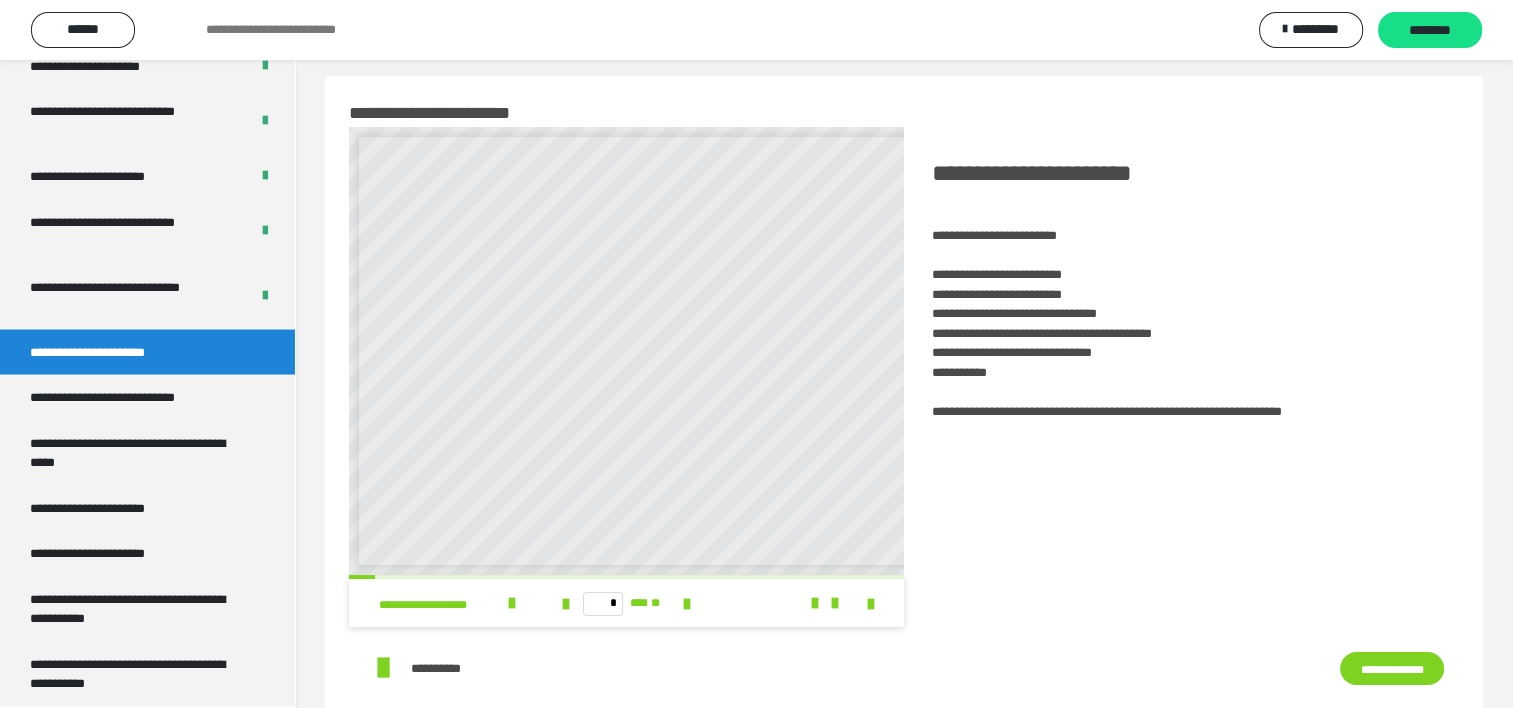 scroll, scrollTop: 0, scrollLeft: 0, axis: both 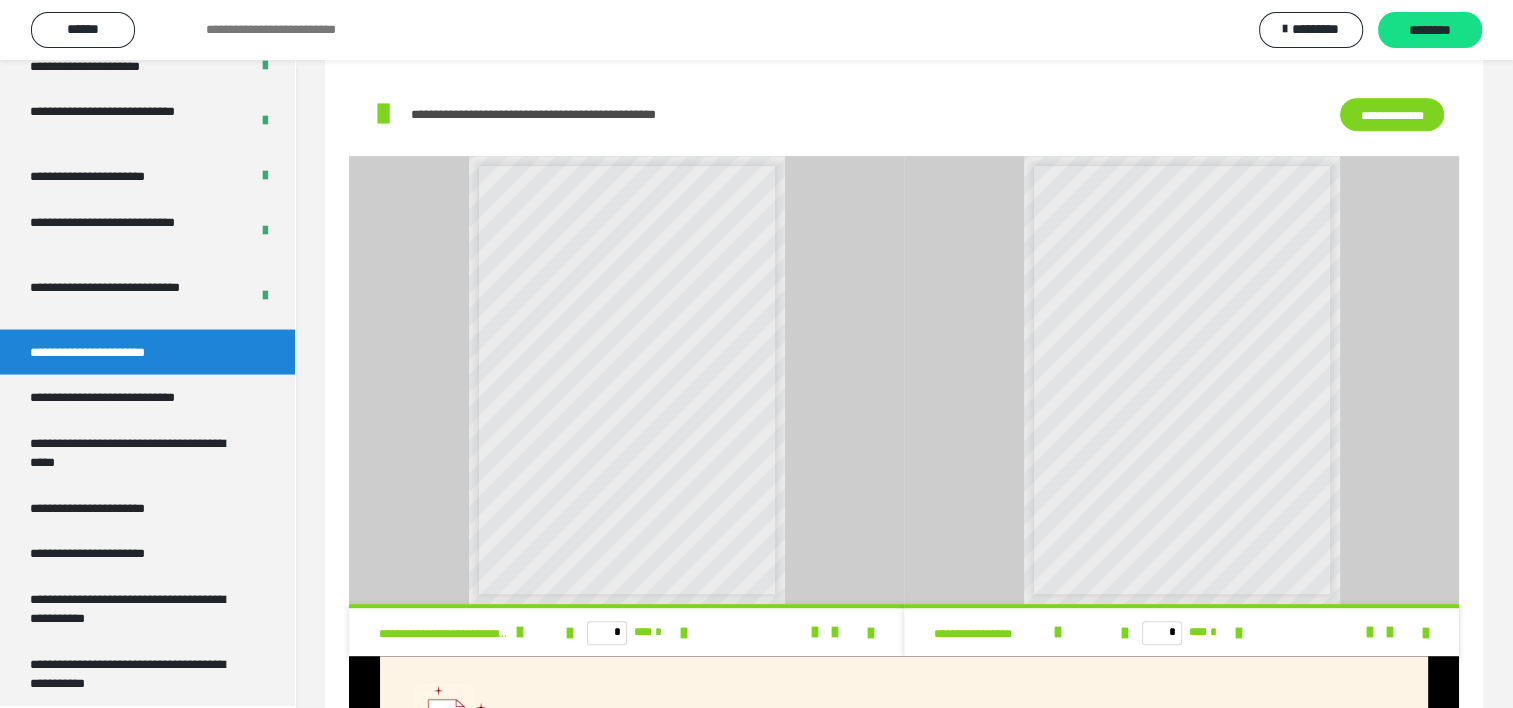 click at bounding box center (904, 951) 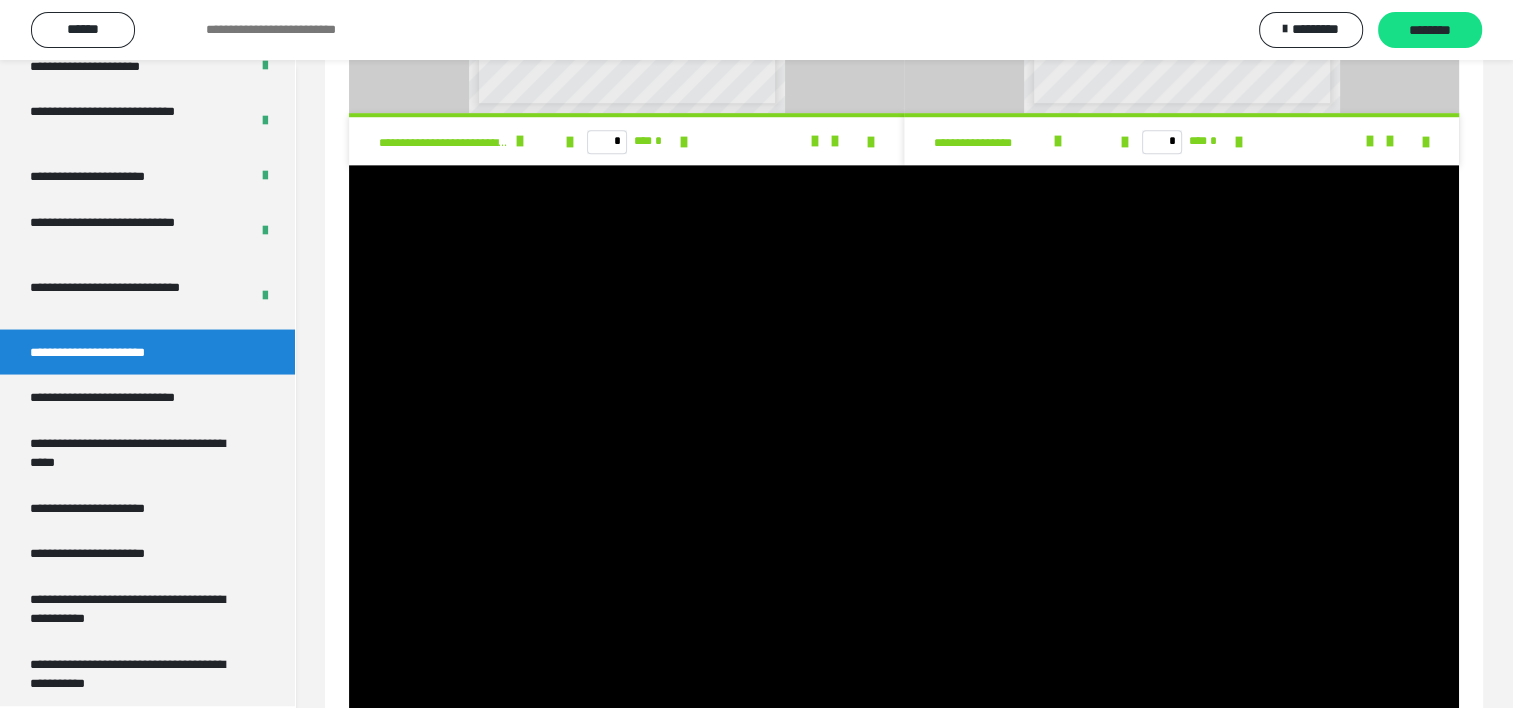 scroll, scrollTop: 1491, scrollLeft: 0, axis: vertical 